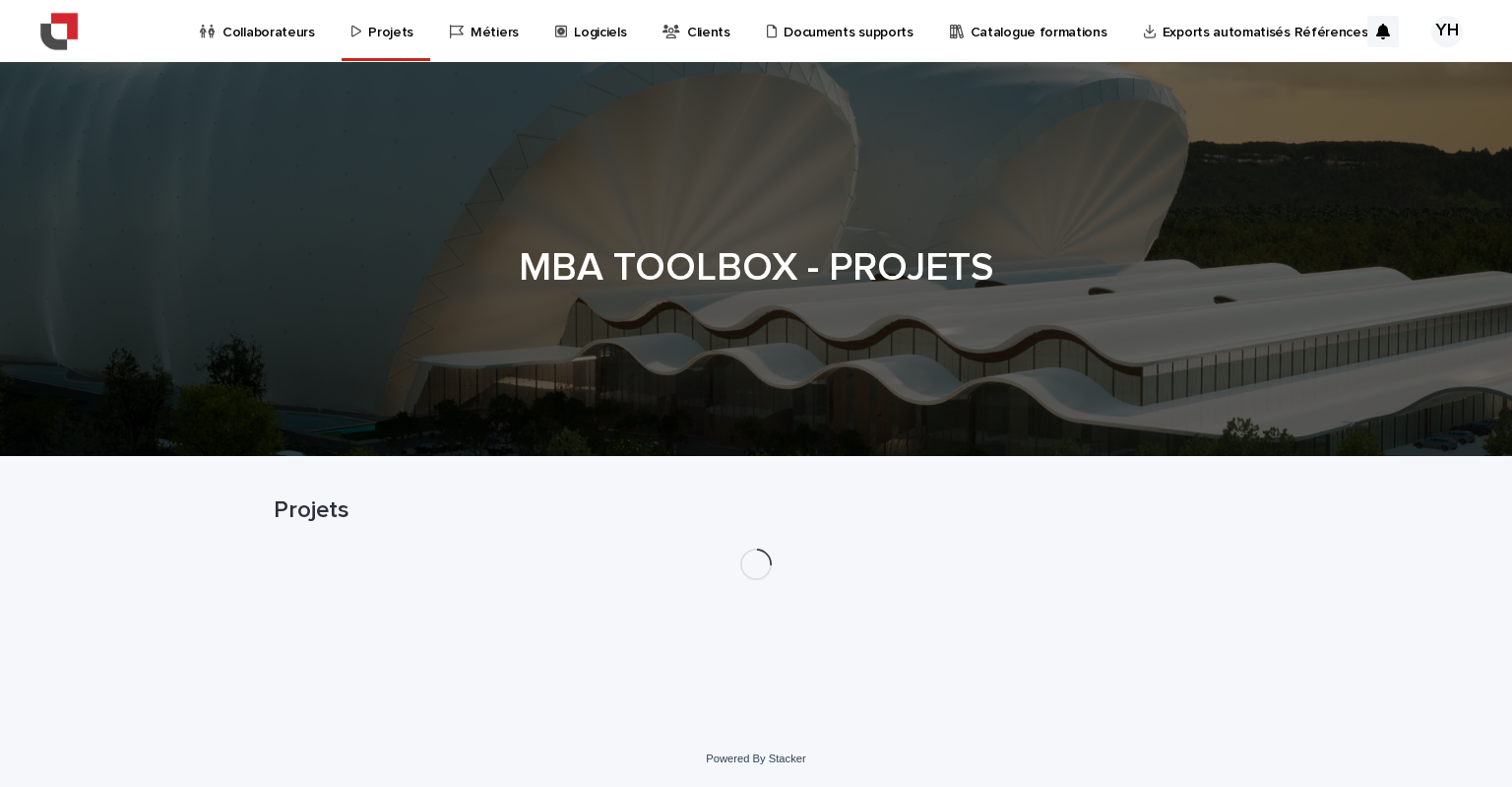 scroll, scrollTop: 0, scrollLeft: 0, axis: both 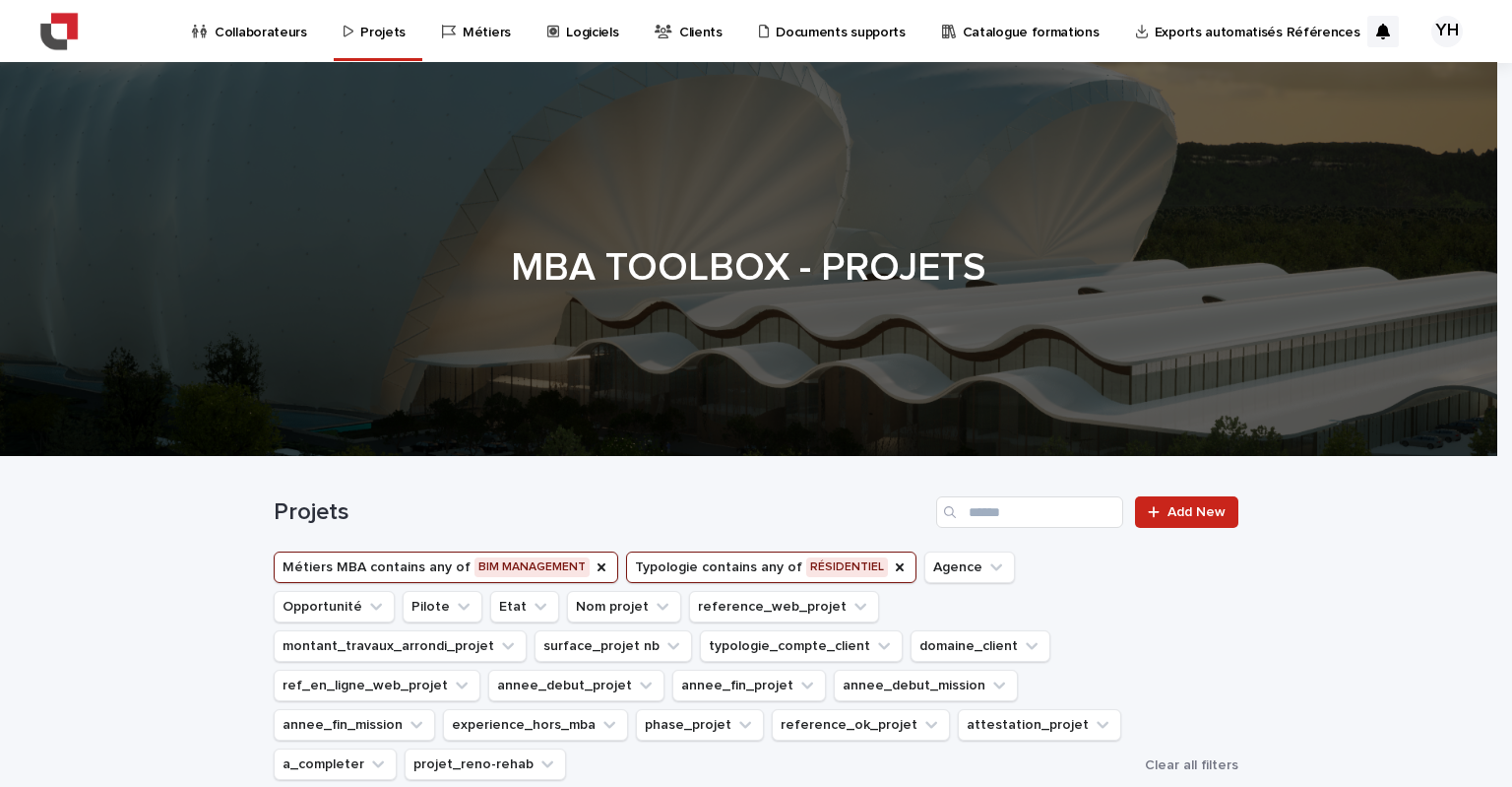 click on "Collaborateurs" at bounding box center [261, 21] 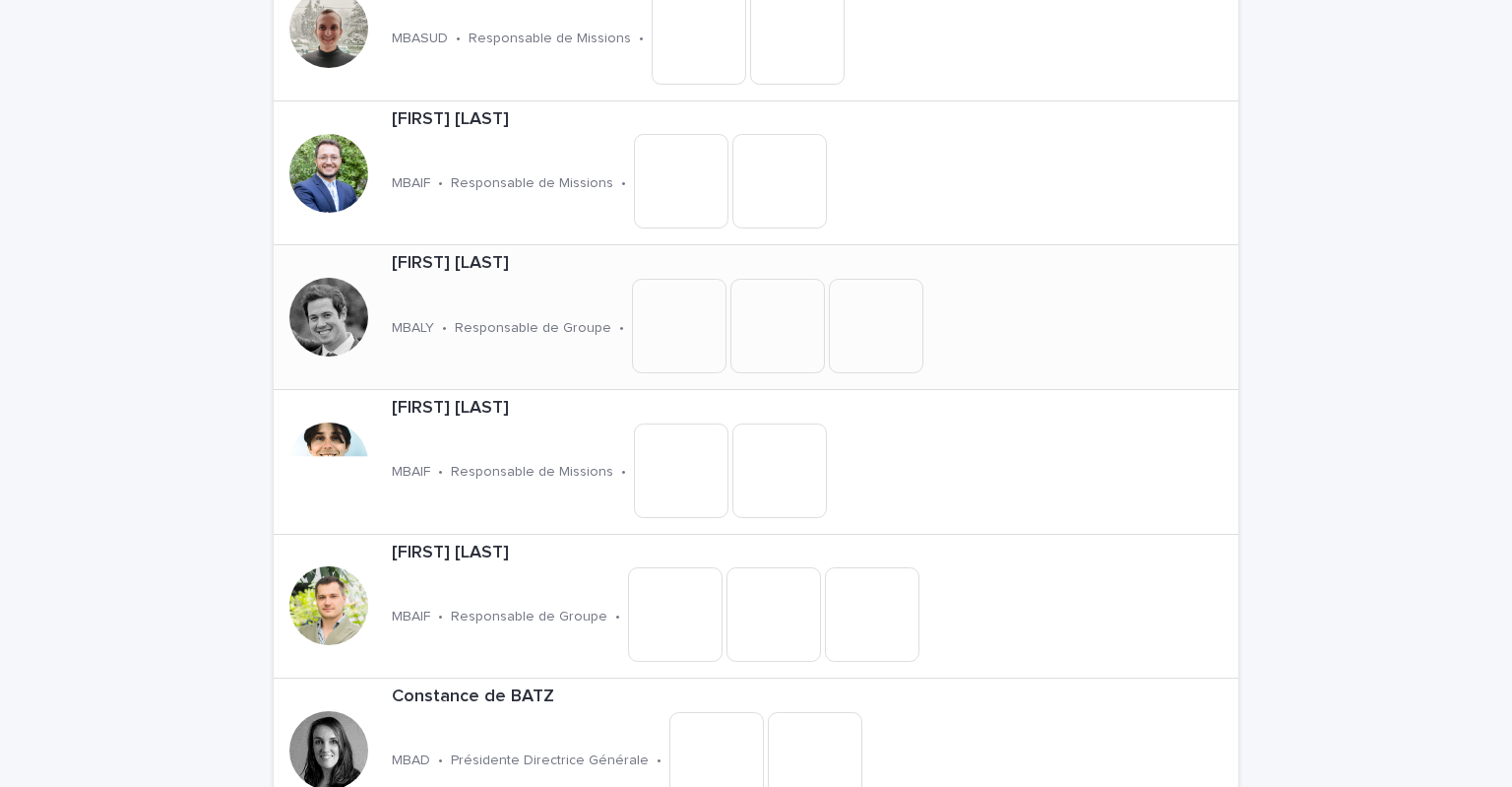 scroll, scrollTop: 985, scrollLeft: 0, axis: vertical 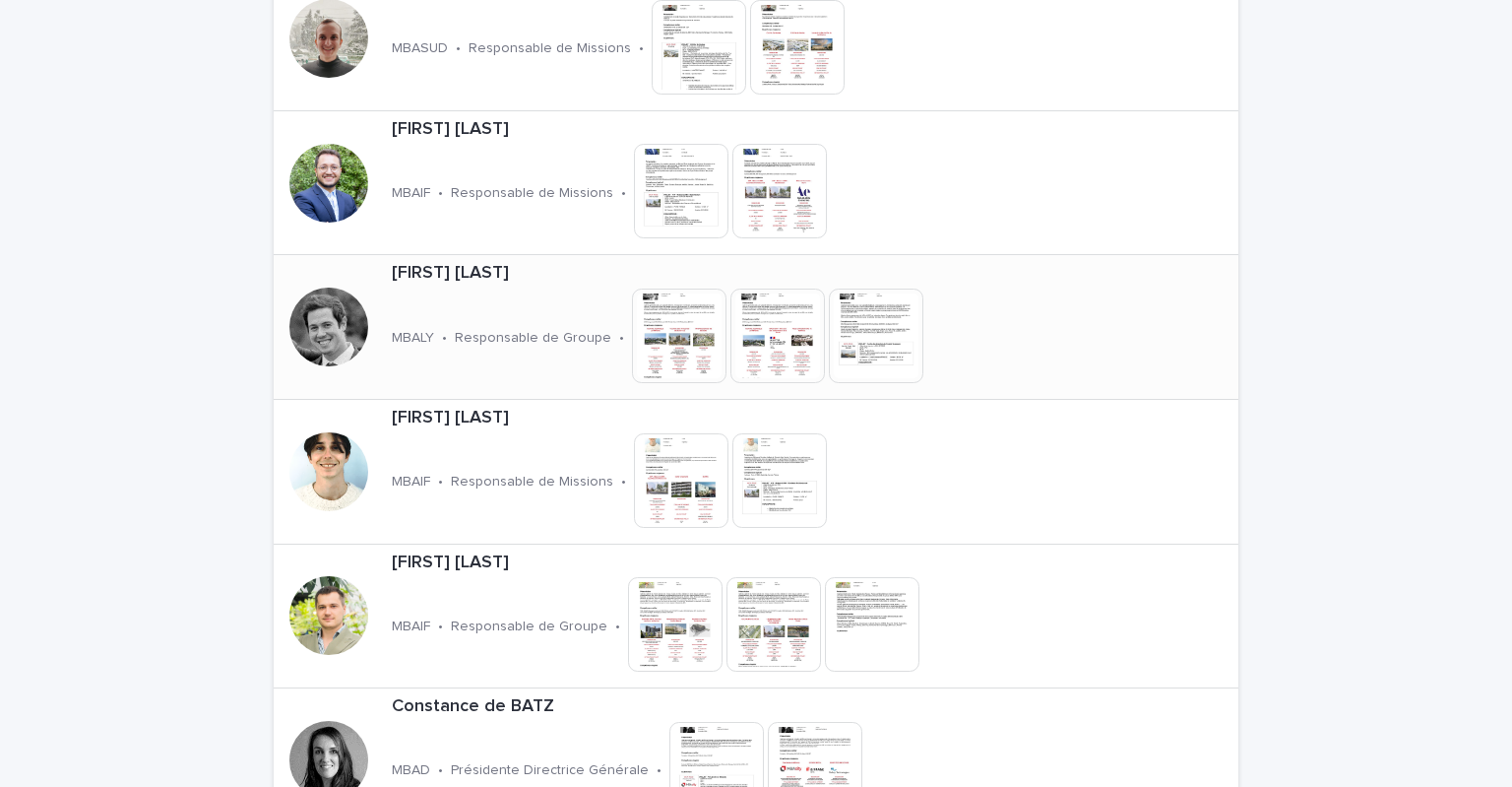 click on "[FIRST] [LAST]" at bounding box center [718, 274] 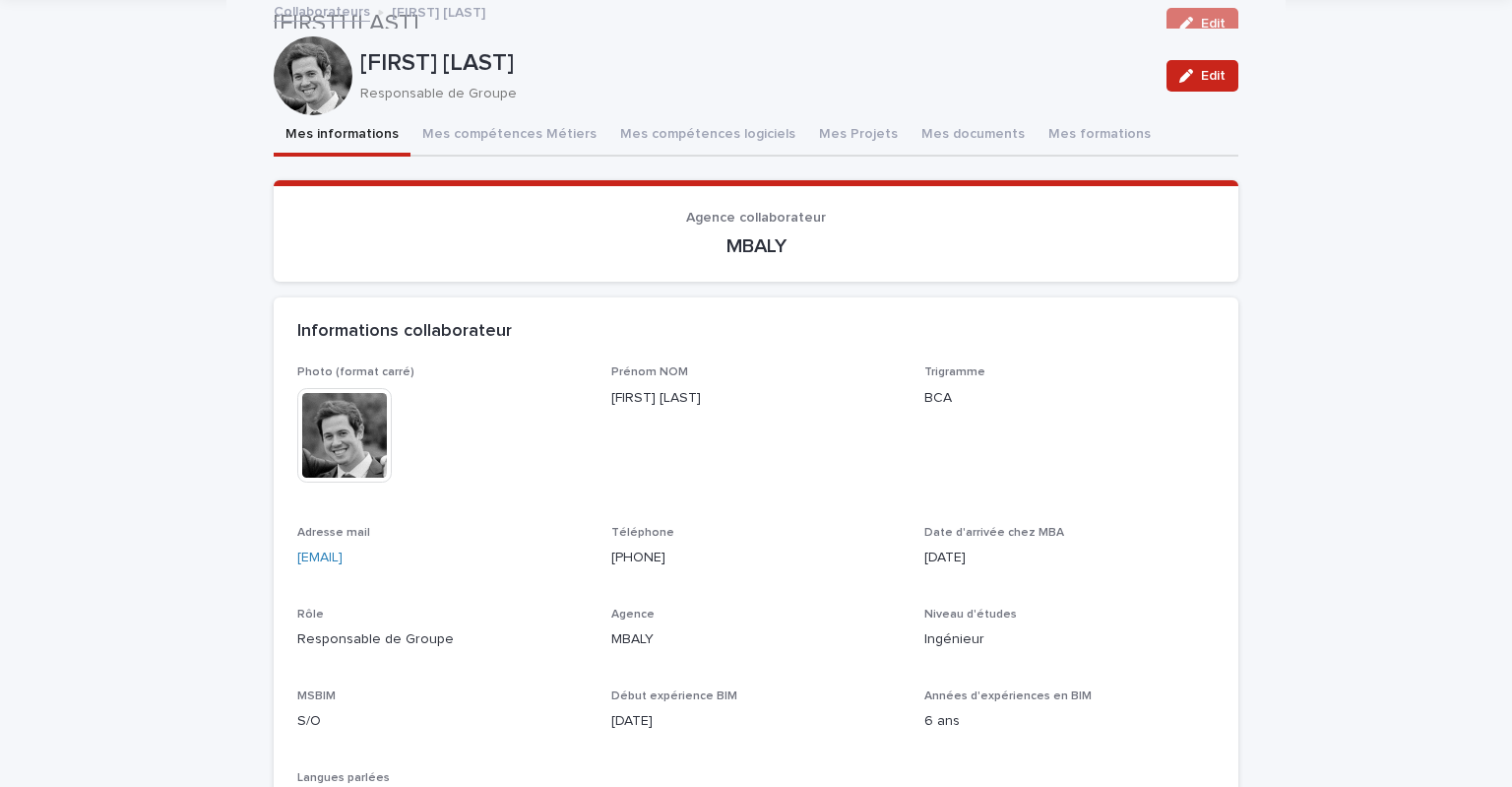 scroll, scrollTop: 0, scrollLeft: 0, axis: both 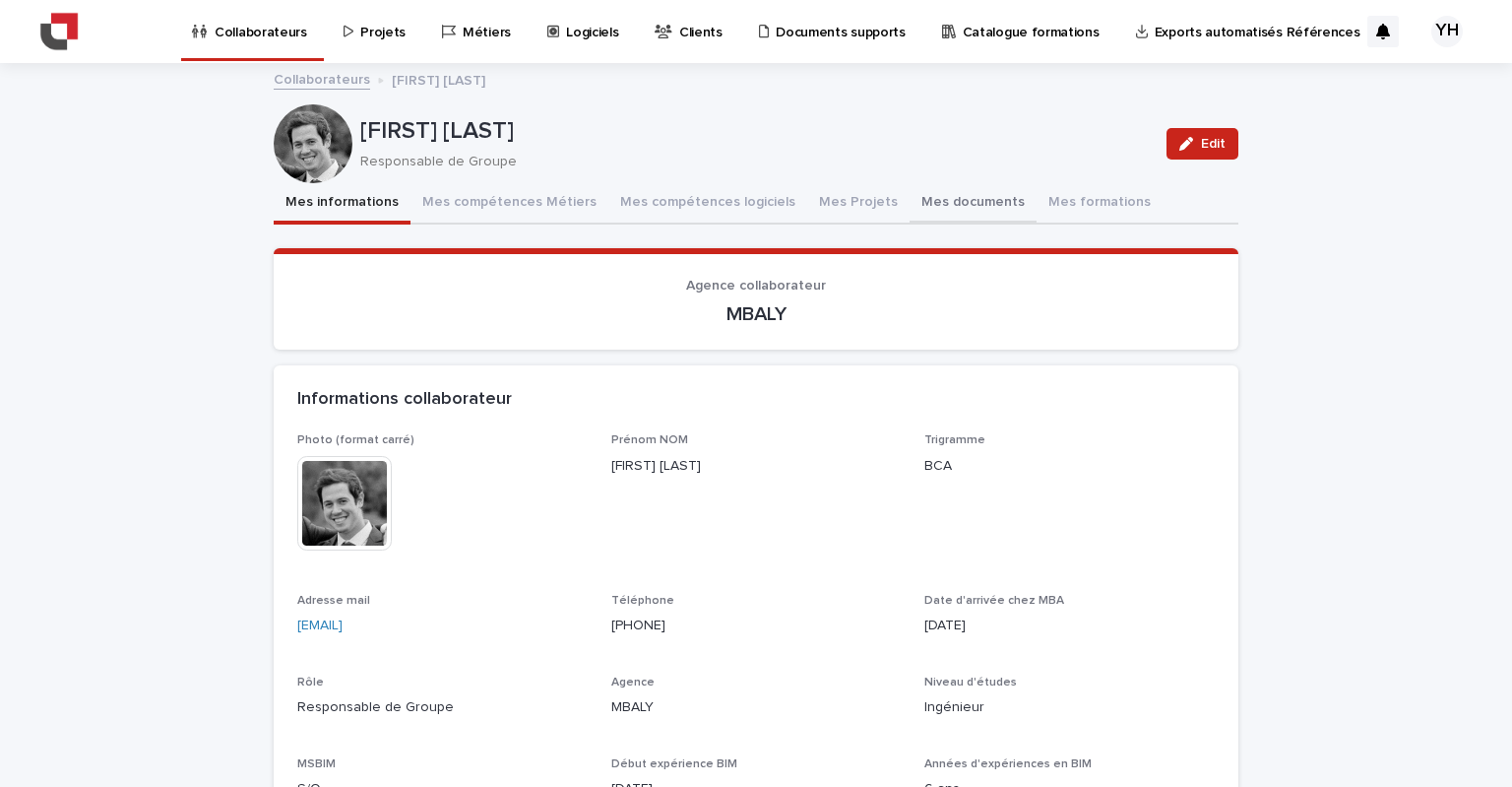 click on "Mes documents" at bounding box center (973, 204) 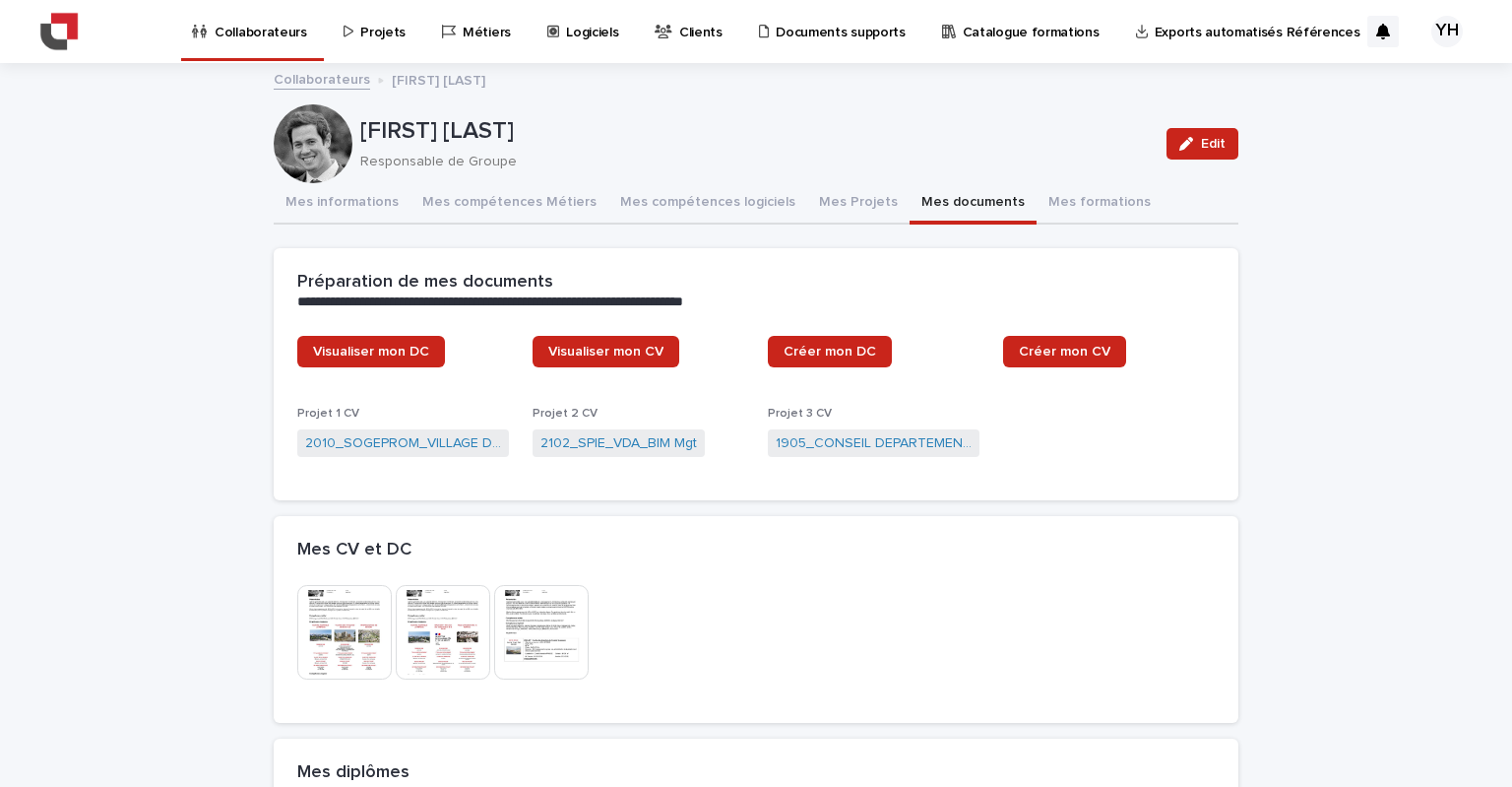 click at bounding box center (345, 632) 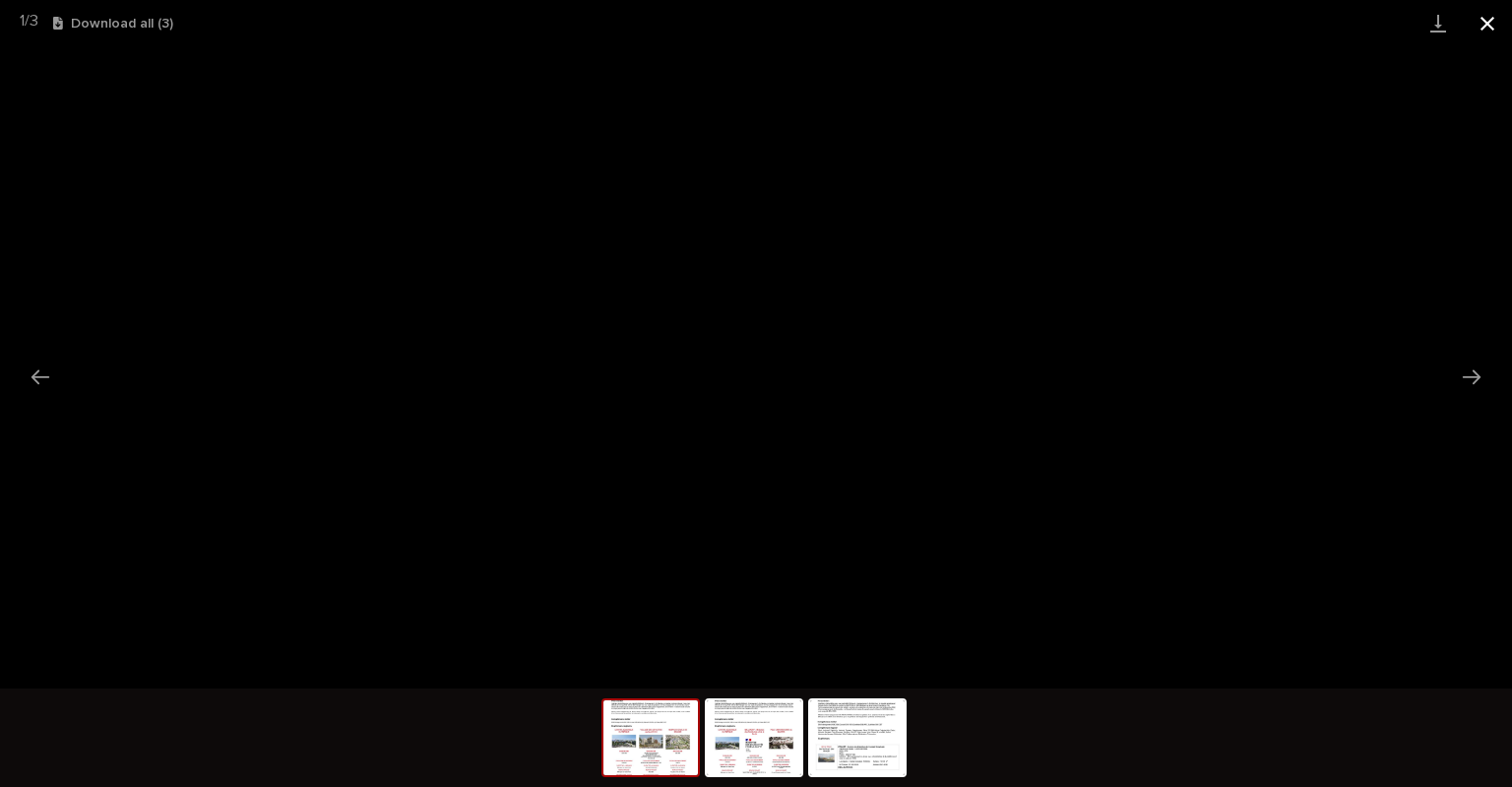 click at bounding box center [1487, 23] 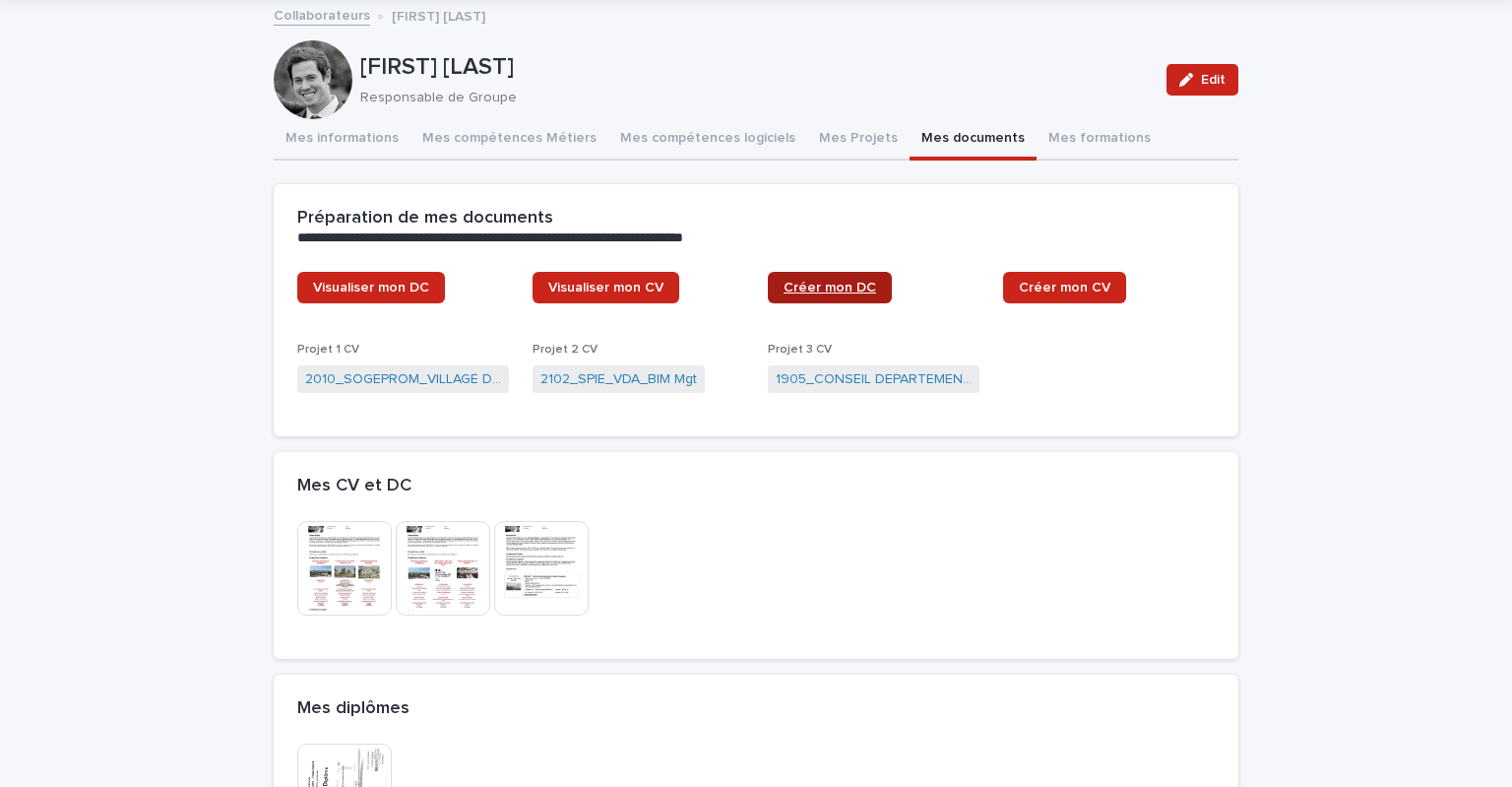 scroll, scrollTop: 98, scrollLeft: 0, axis: vertical 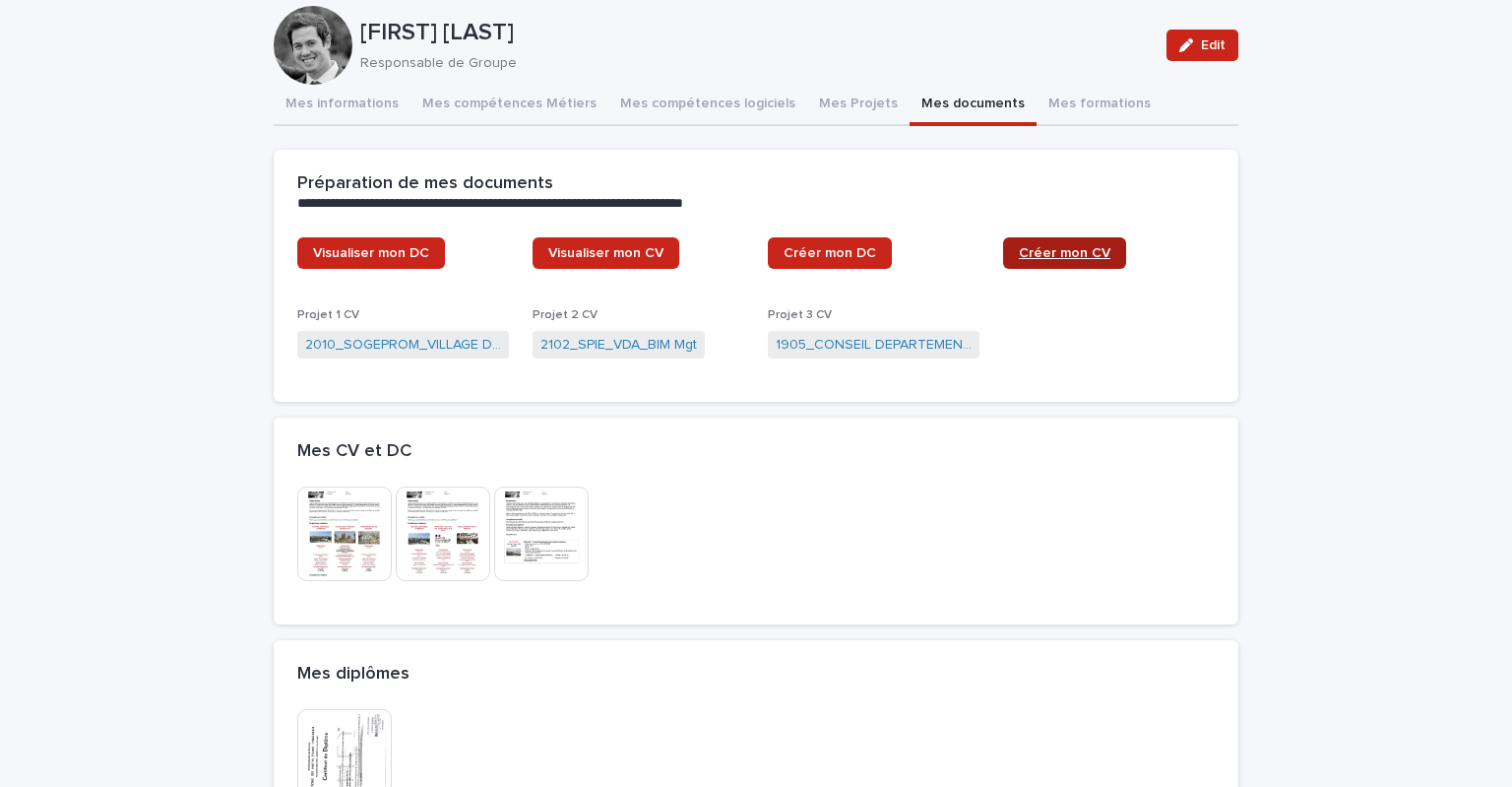 click on "Créer mon CV" at bounding box center [1064, 253] 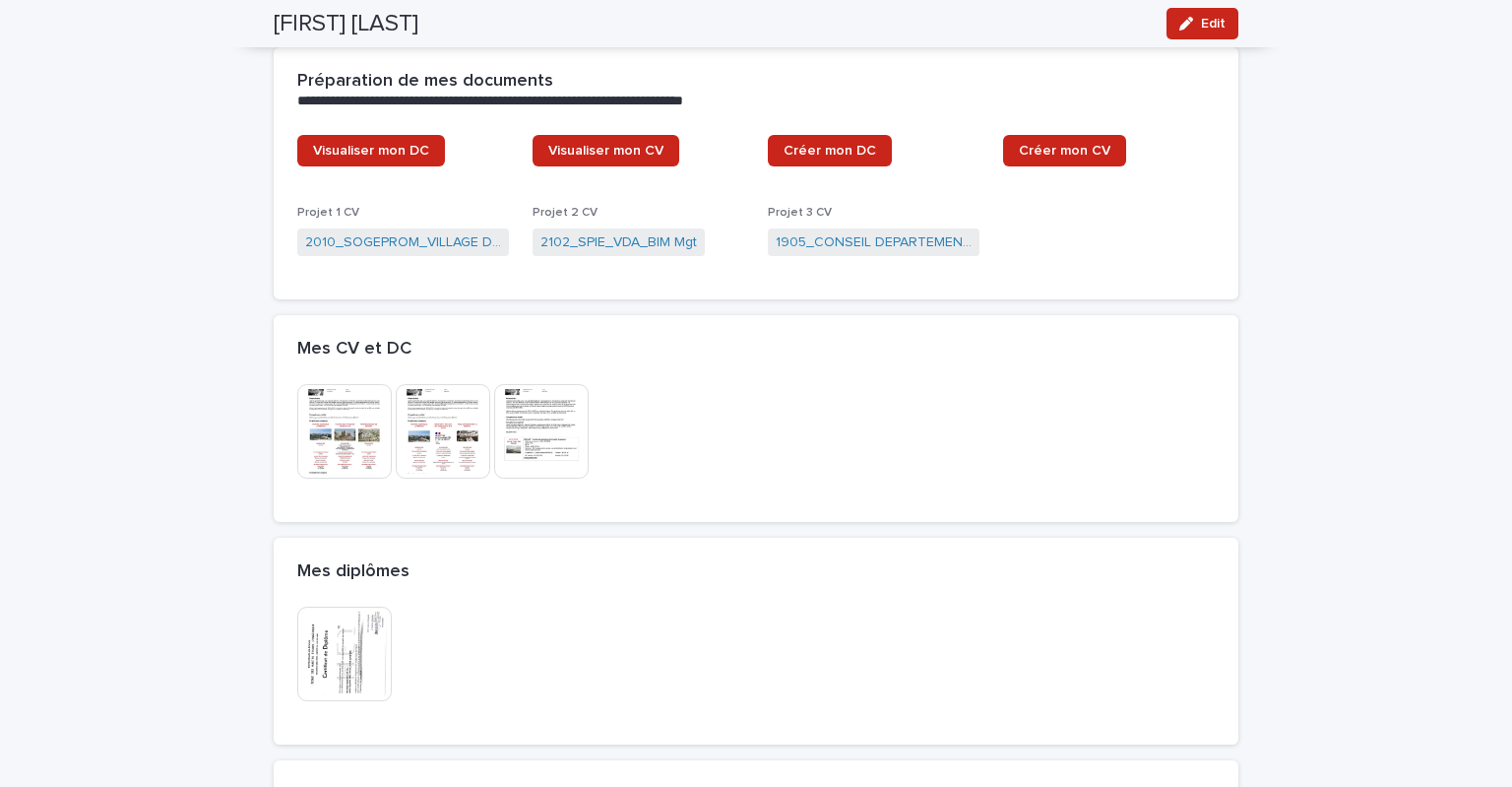 scroll, scrollTop: 0, scrollLeft: 0, axis: both 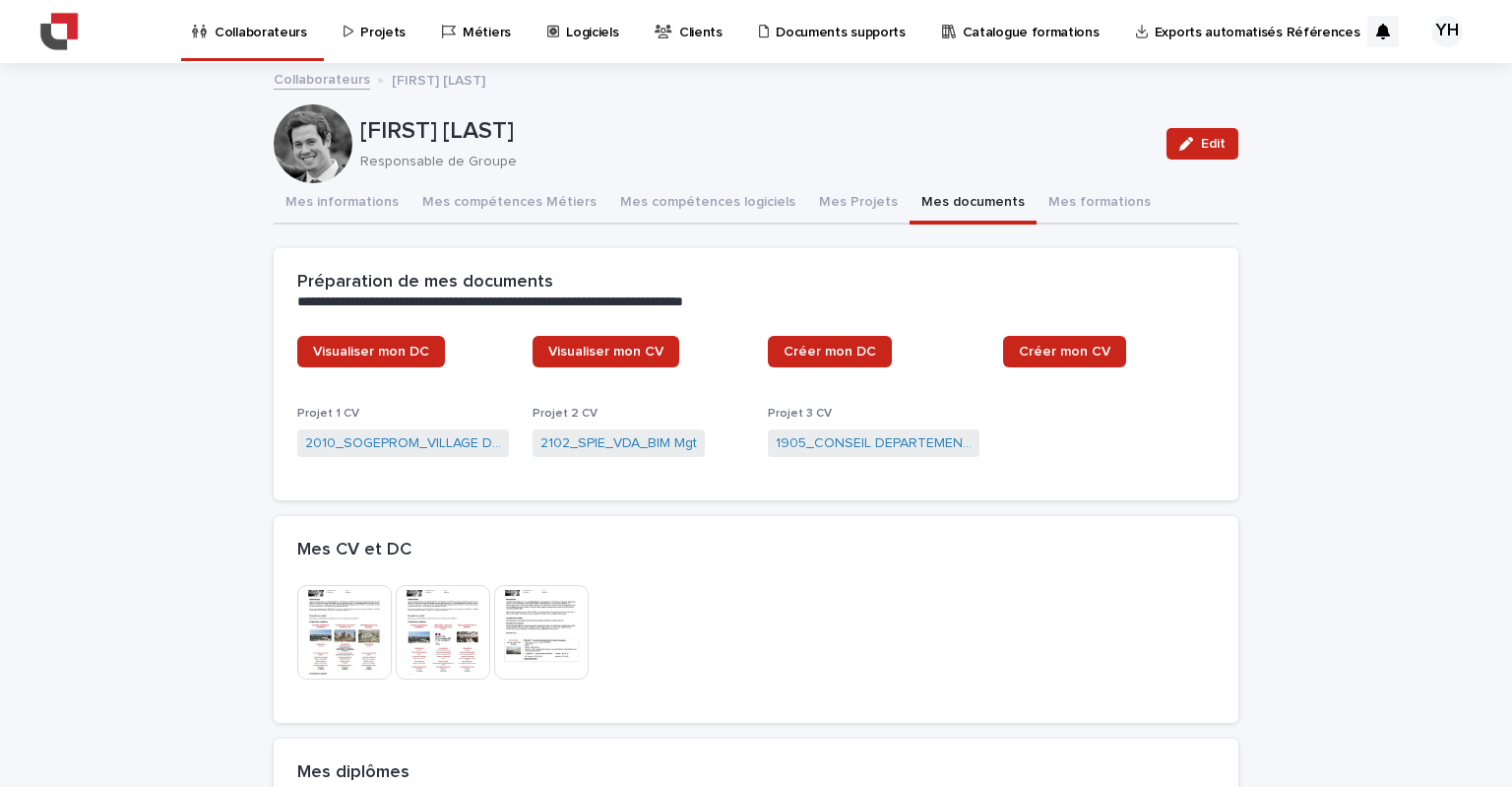 click on "Projets" at bounding box center [383, 21] 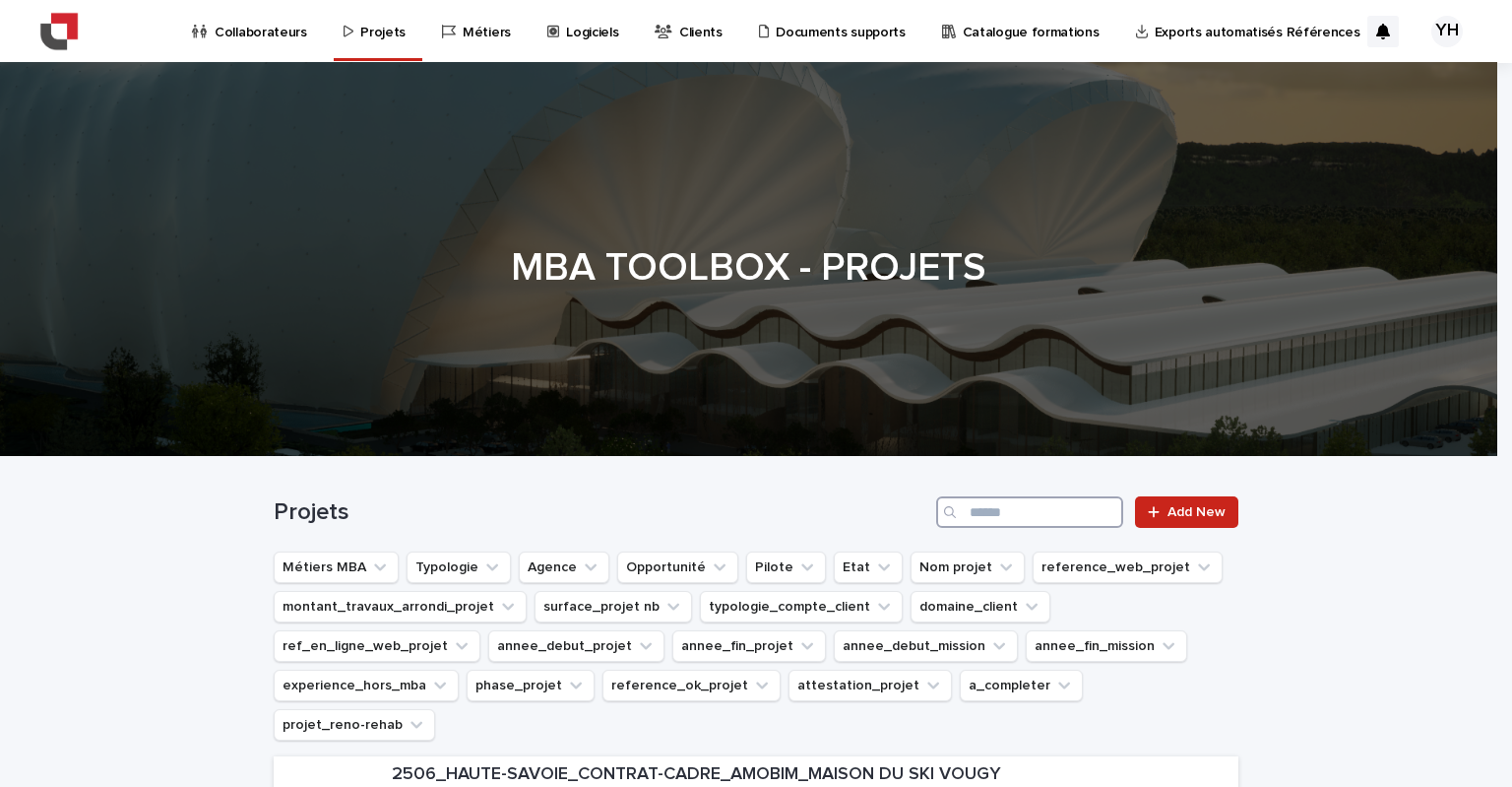 click at bounding box center (1030, 512) 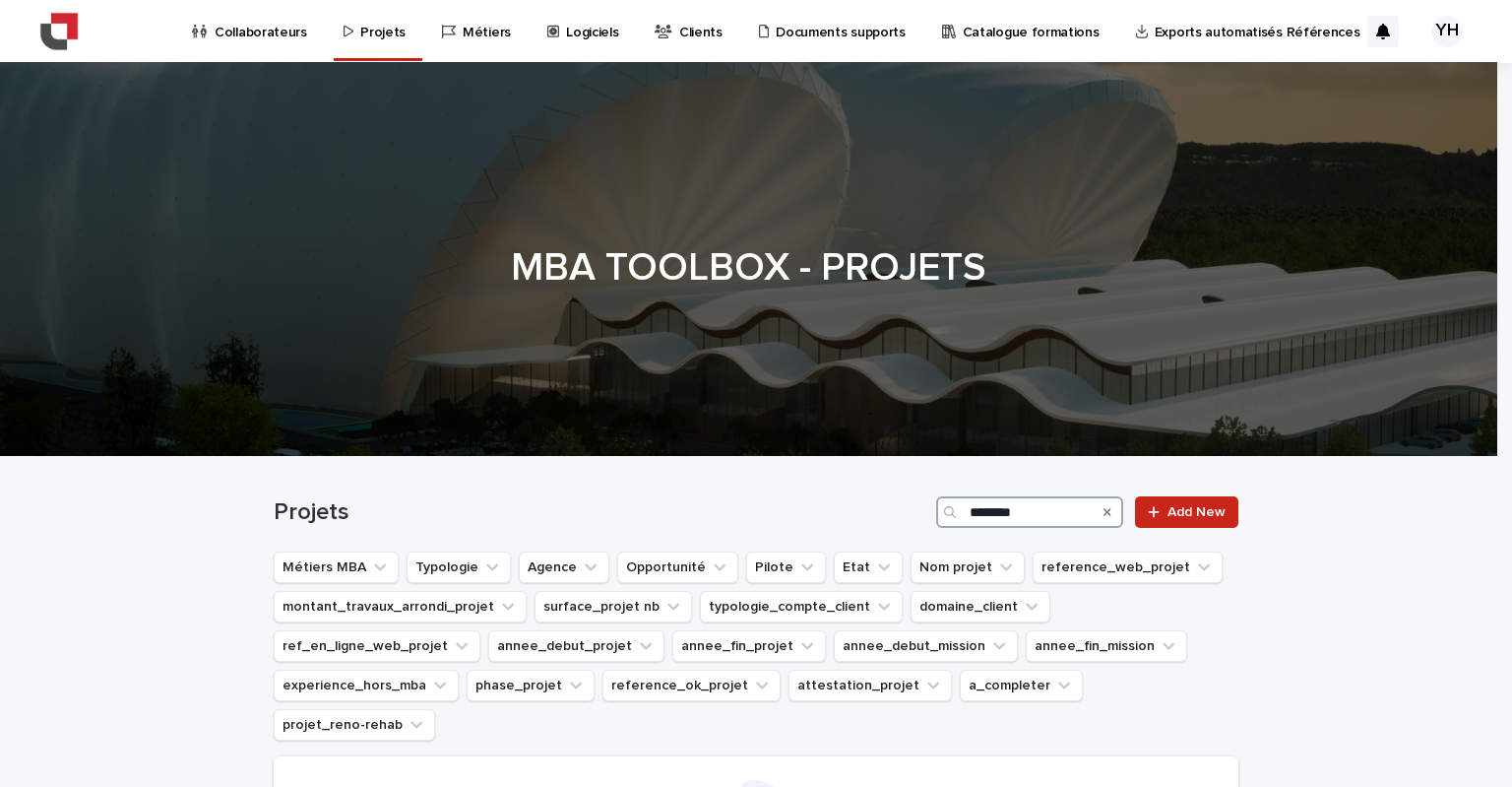 scroll, scrollTop: 377, scrollLeft: 0, axis: vertical 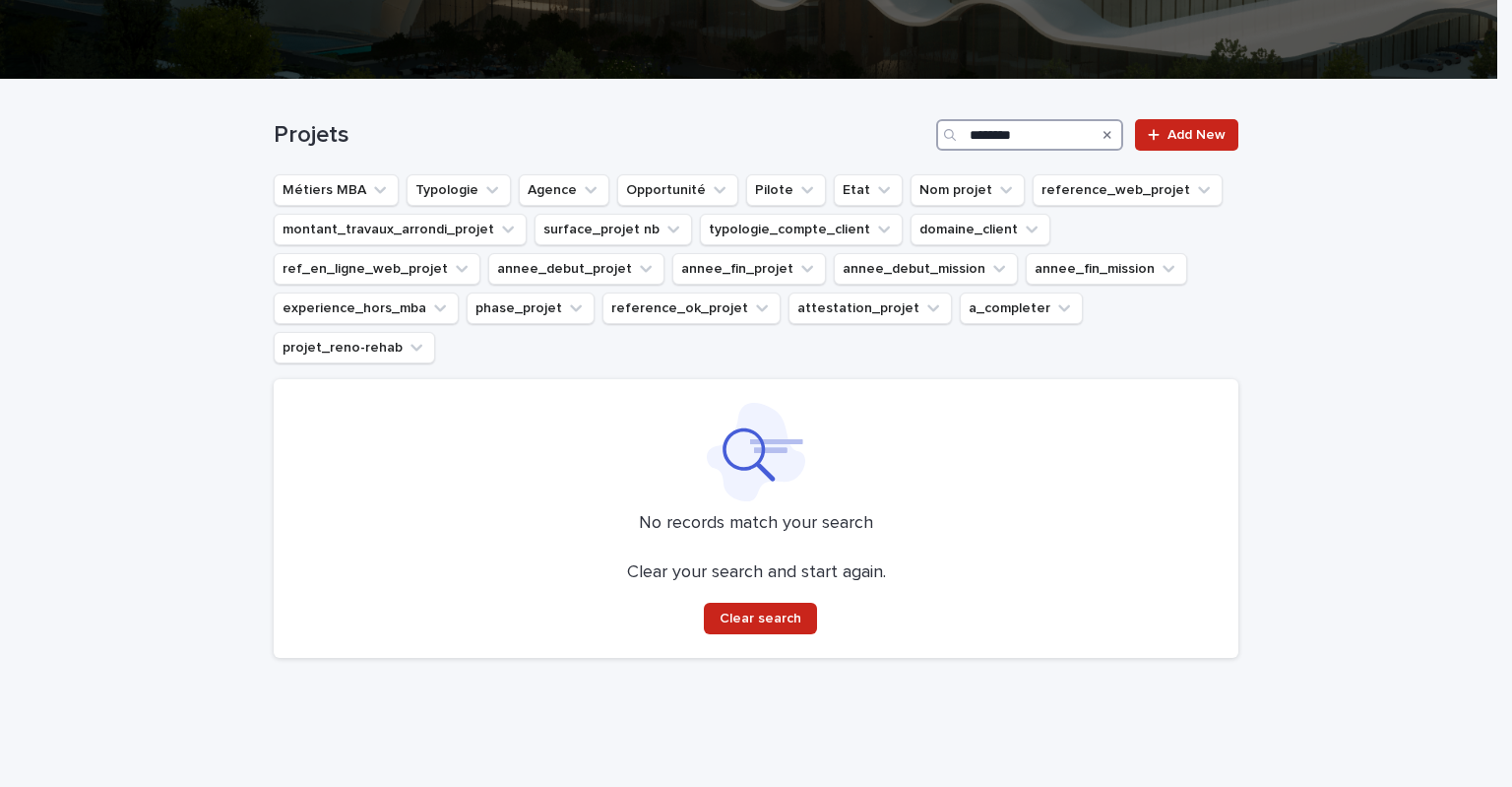click on "********" at bounding box center [1030, 135] 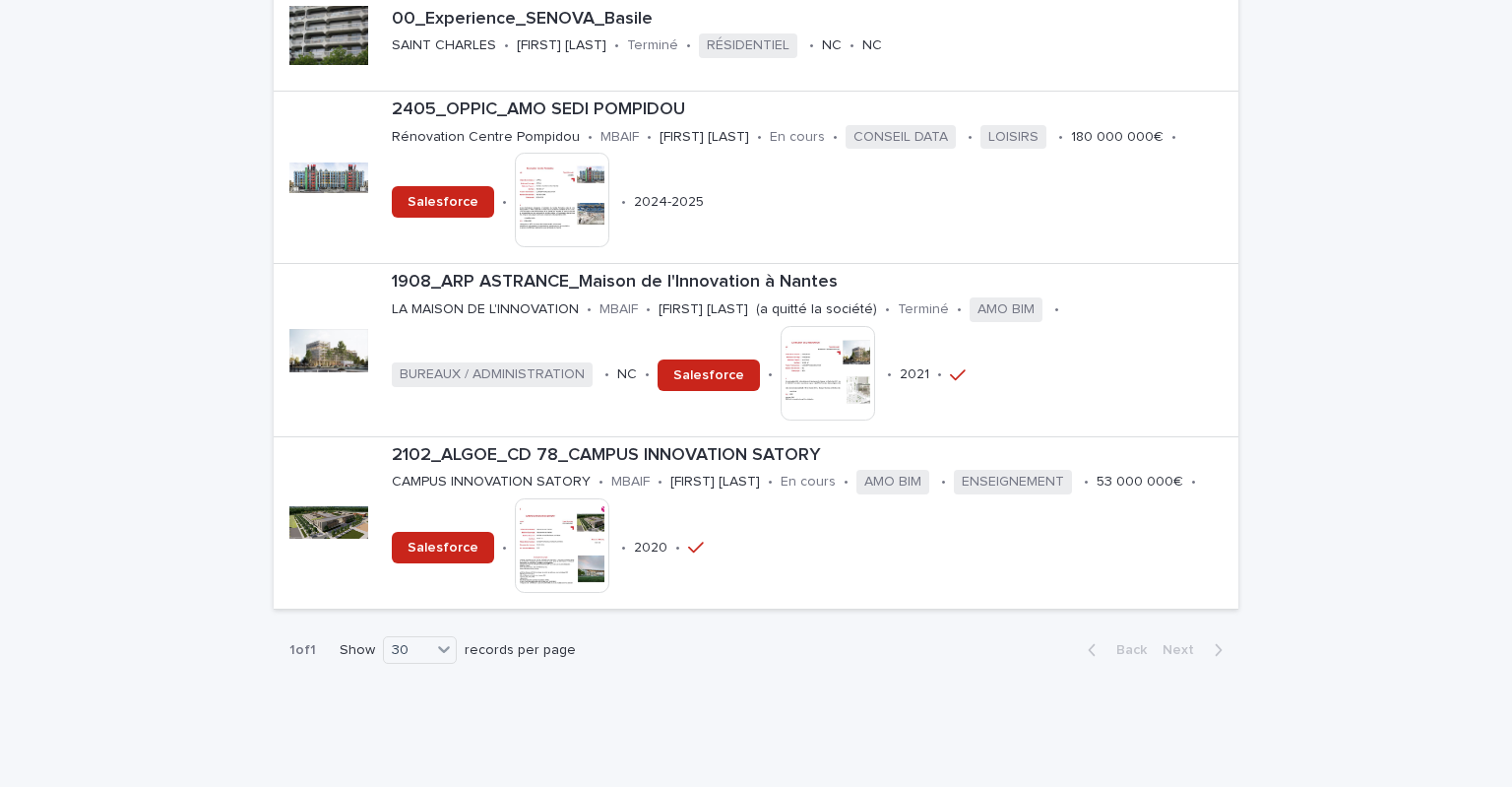 scroll, scrollTop: 776, scrollLeft: 0, axis: vertical 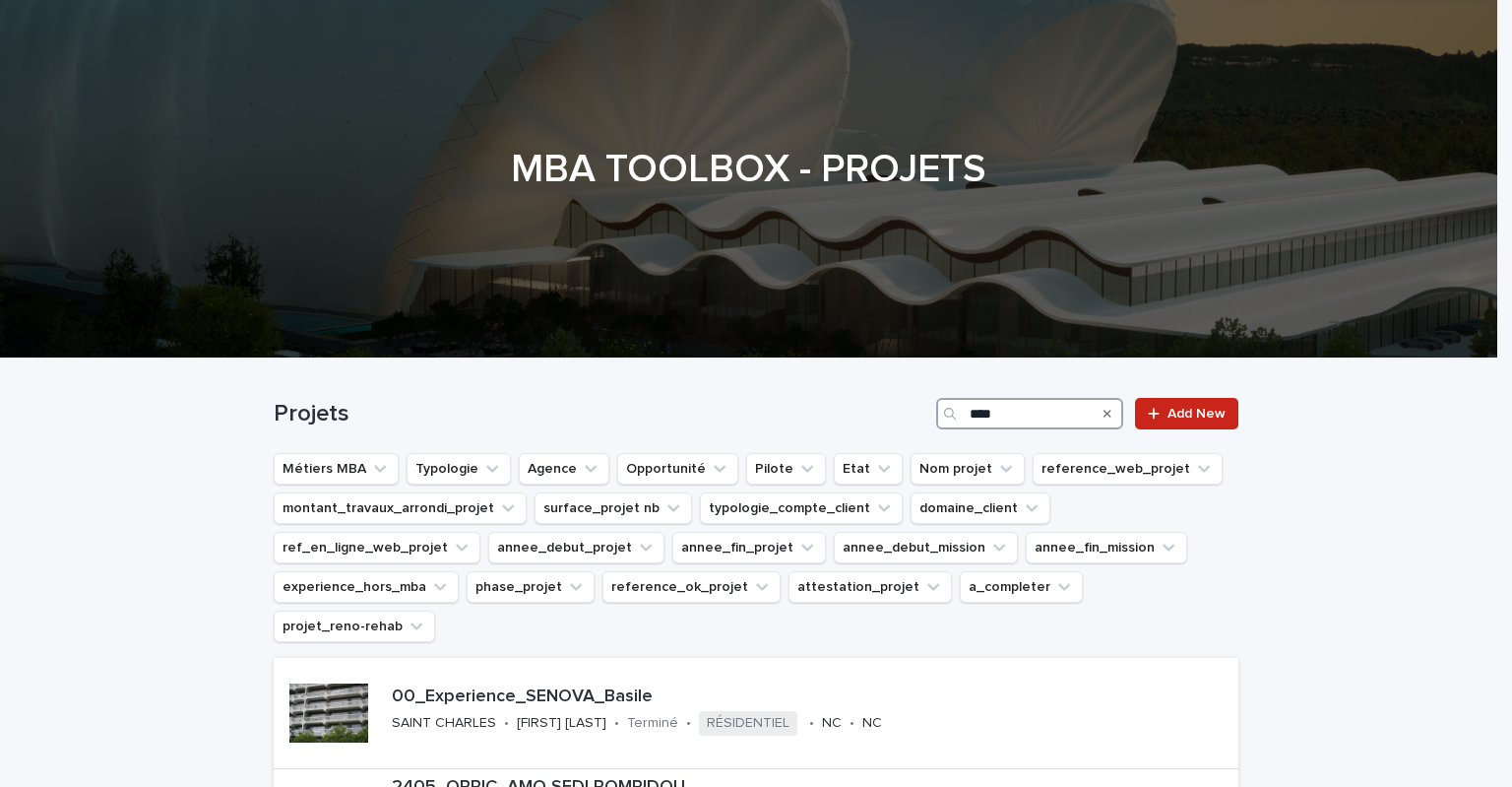 drag, startPoint x: 1011, startPoint y: 413, endPoint x: 925, endPoint y: 407, distance: 86.20905 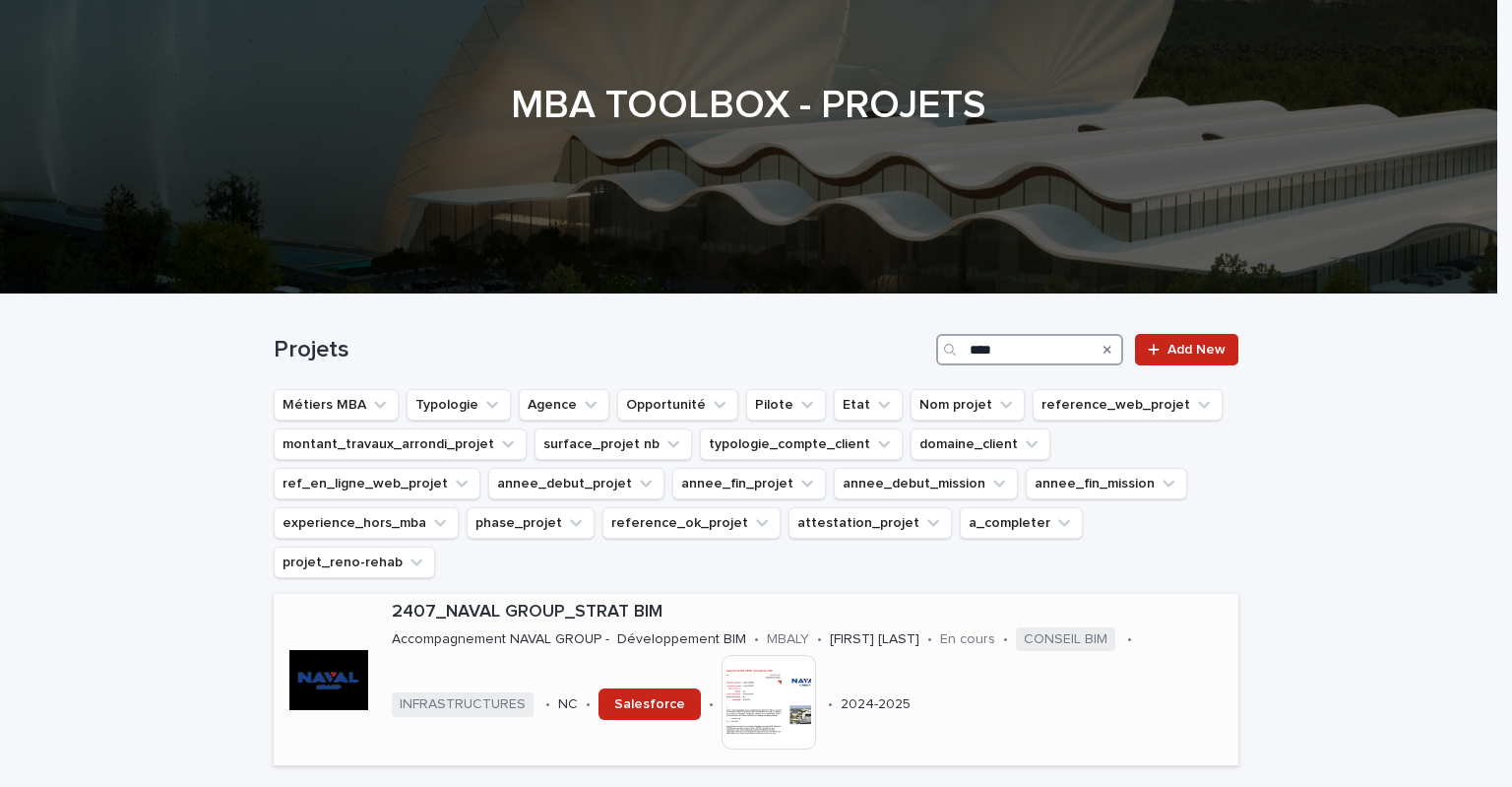 scroll, scrollTop: 295, scrollLeft: 0, axis: vertical 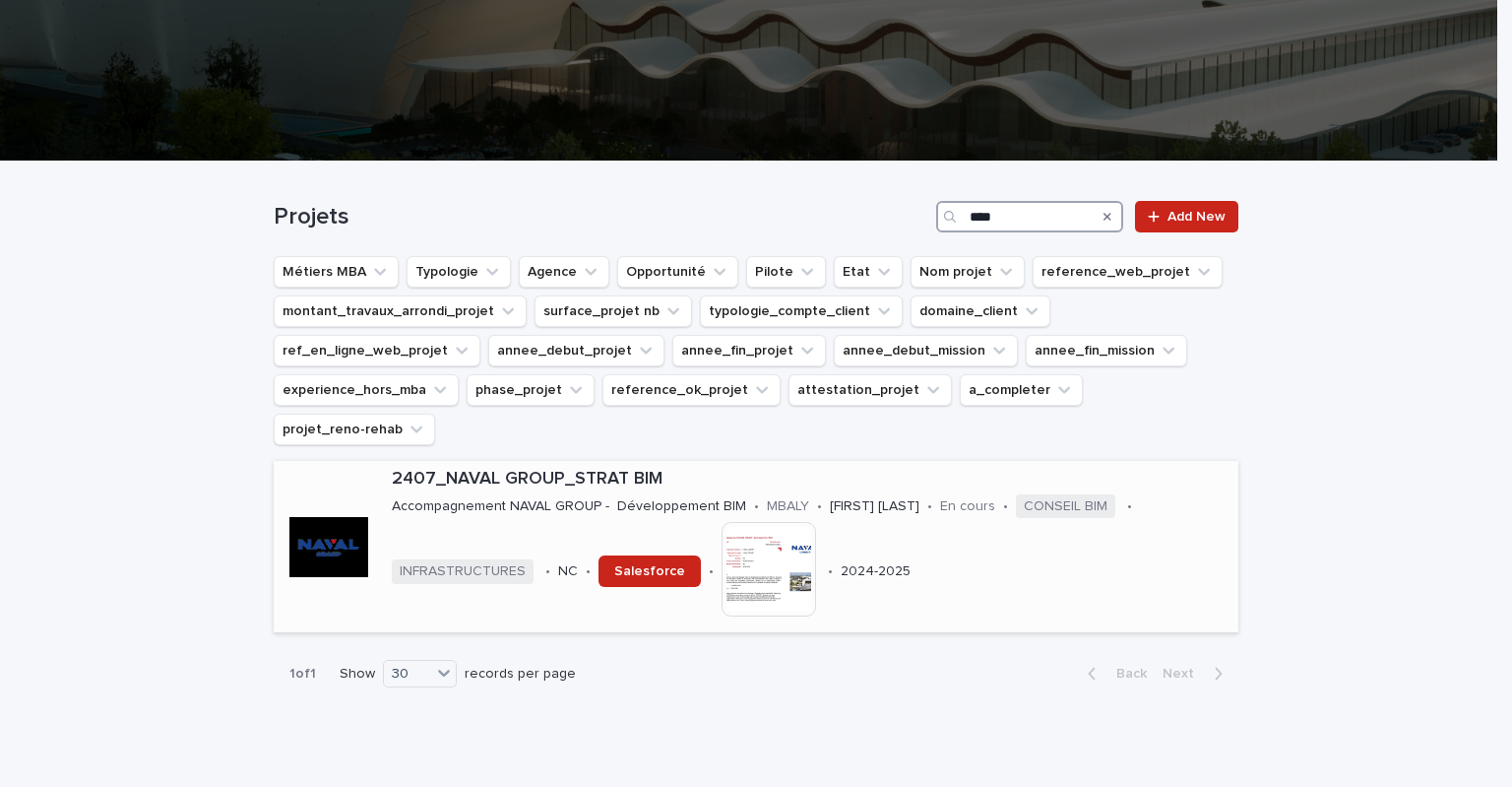 type on "****" 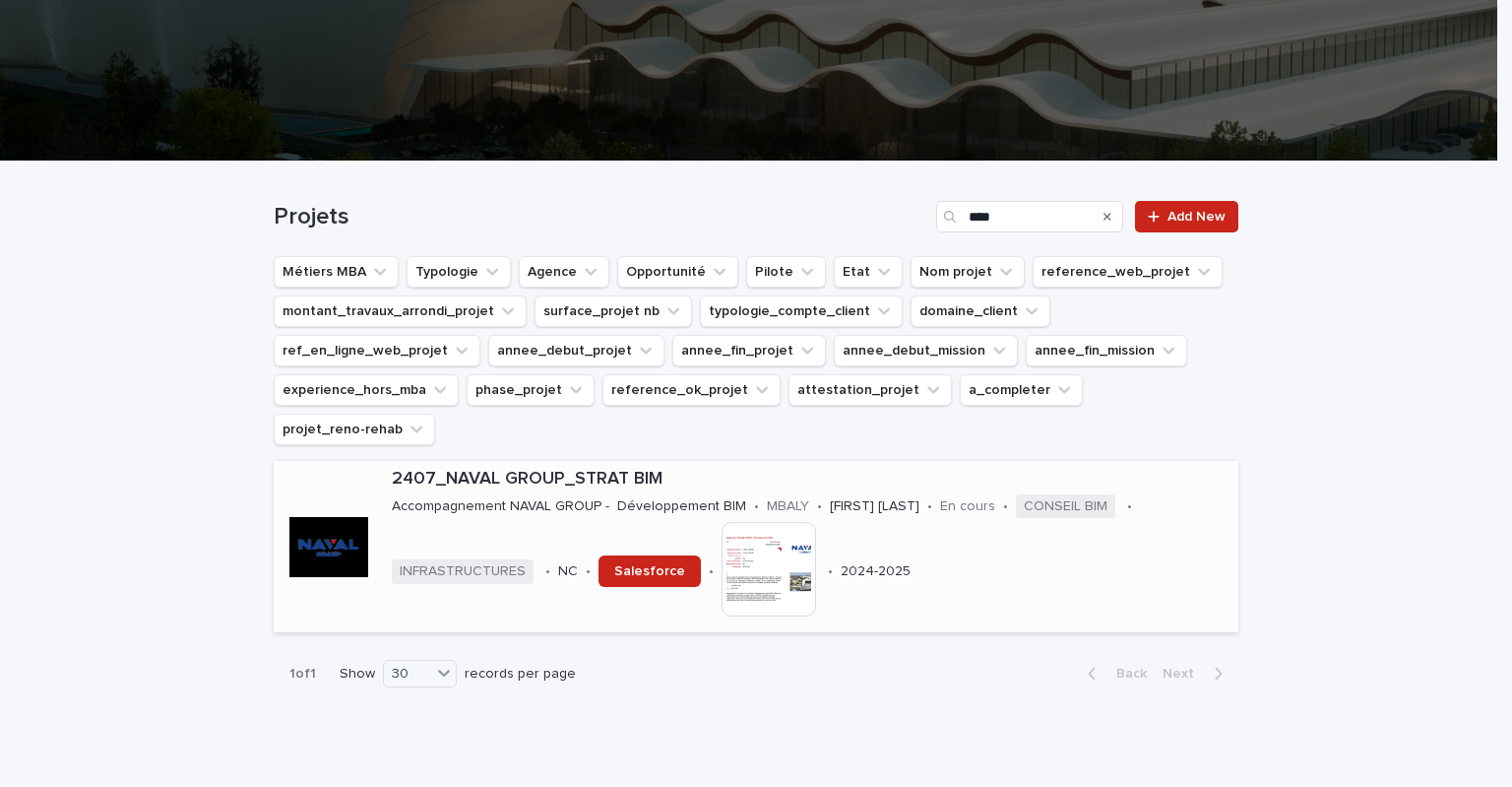 click on "2407_NAVAL GROUP_STRAT BIM" at bounding box center (811, 480) 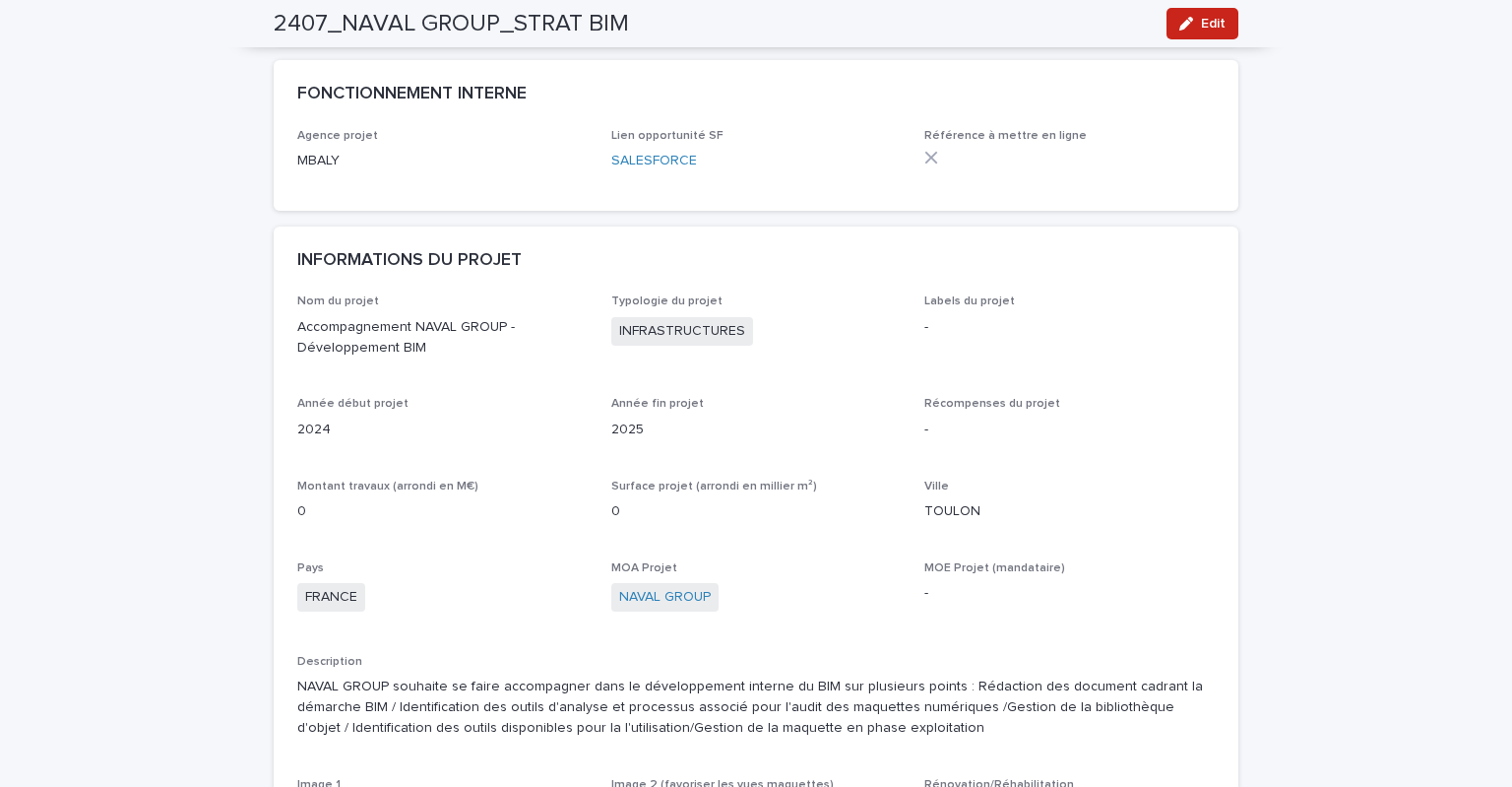 scroll, scrollTop: 0, scrollLeft: 0, axis: both 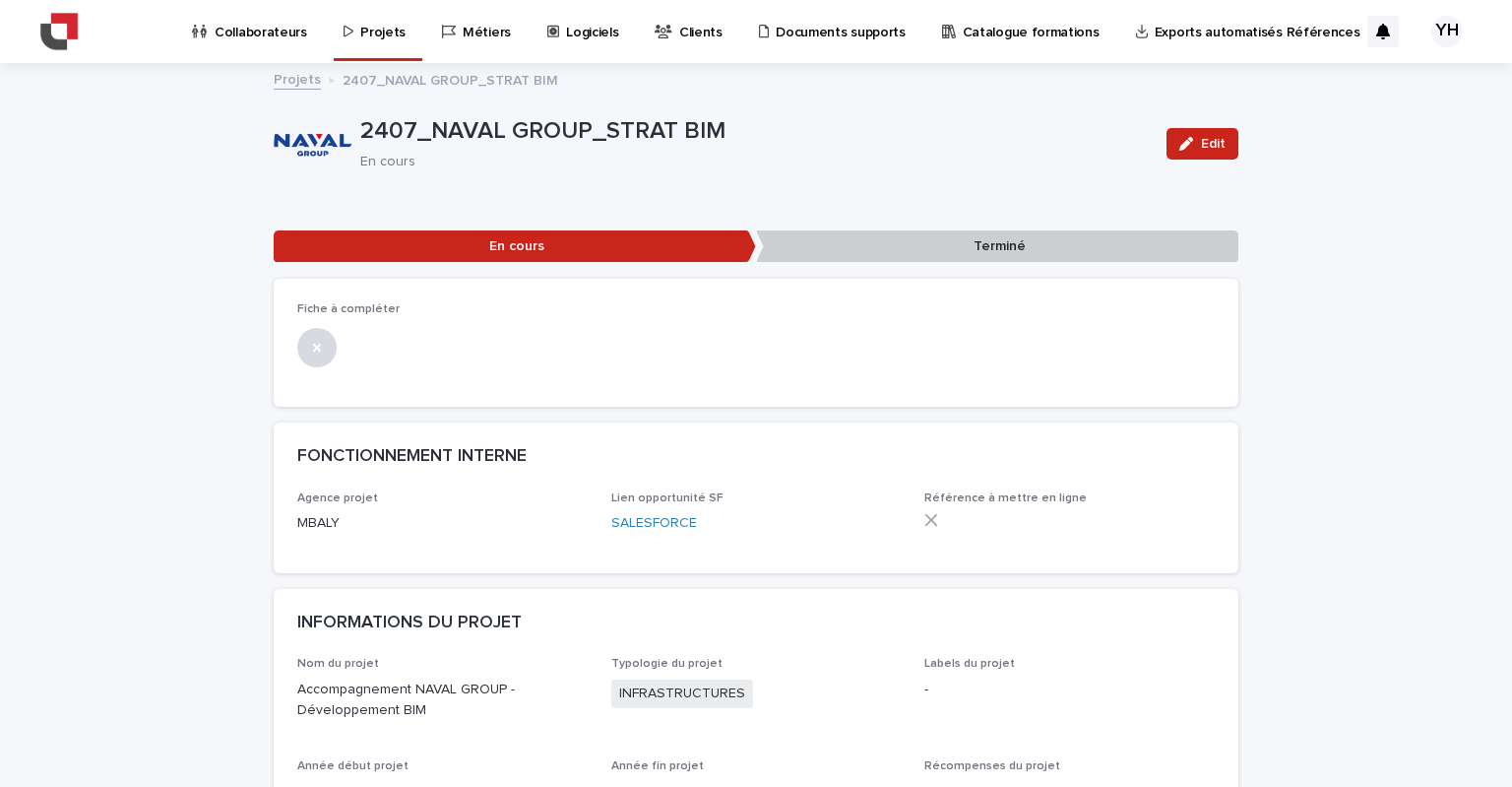 click on "Collaborateurs" at bounding box center (261, 21) 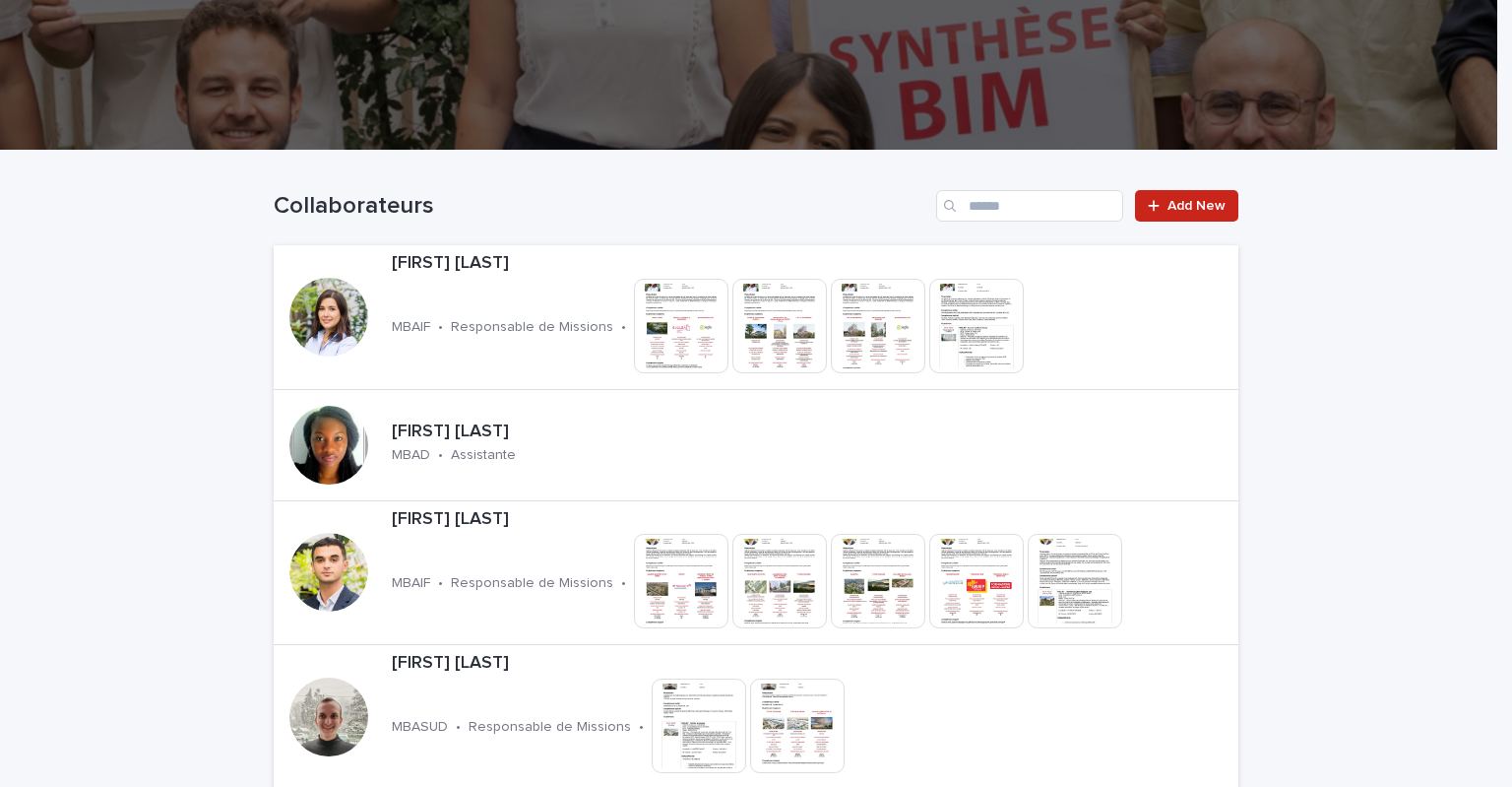 scroll, scrollTop: 689, scrollLeft: 0, axis: vertical 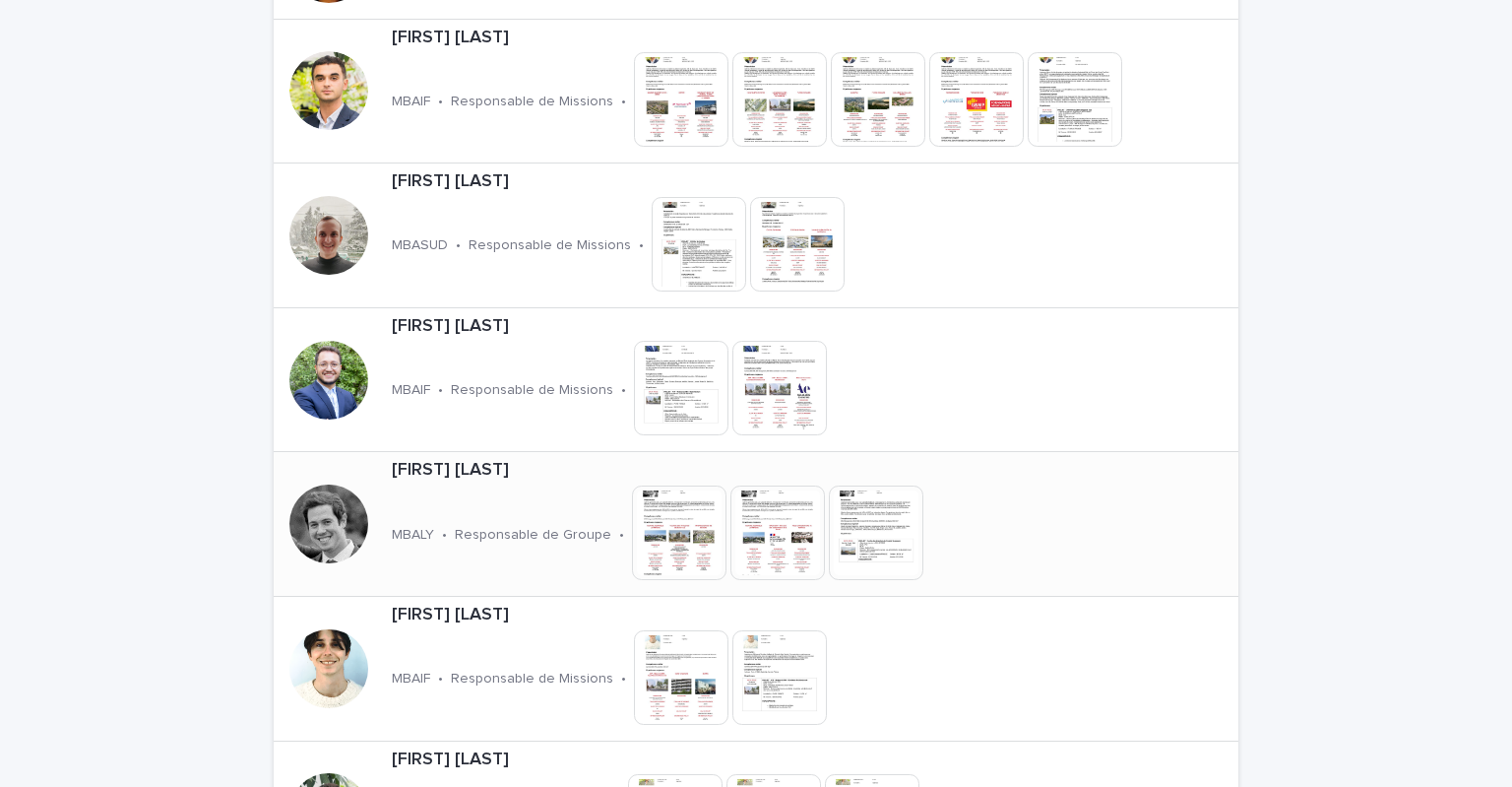 click on "Baptiste CANTELLI MBALY • Responsable de Groupe • This file cannot be opened Download File" at bounding box center [718, 524] 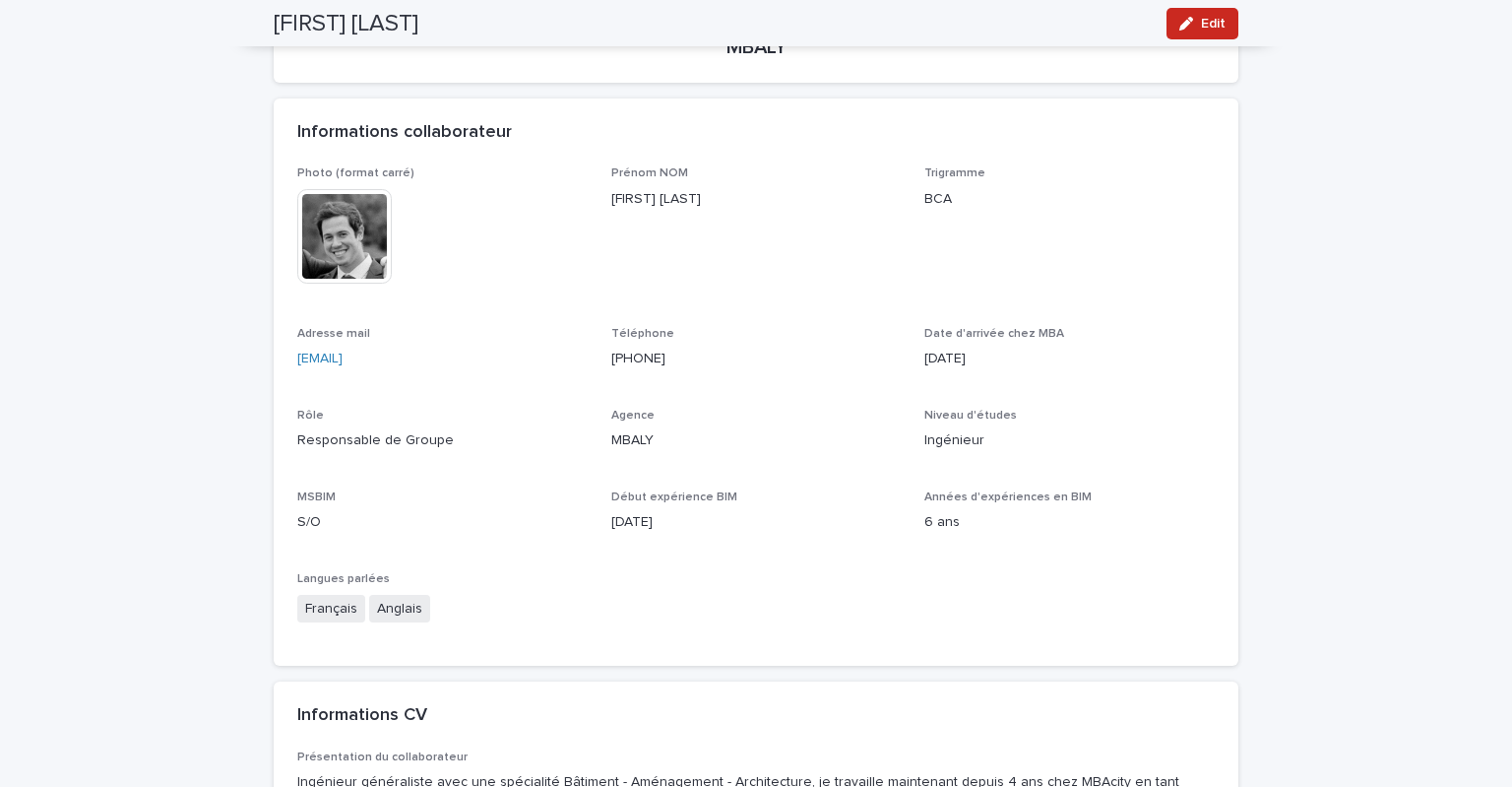 scroll, scrollTop: 0, scrollLeft: 0, axis: both 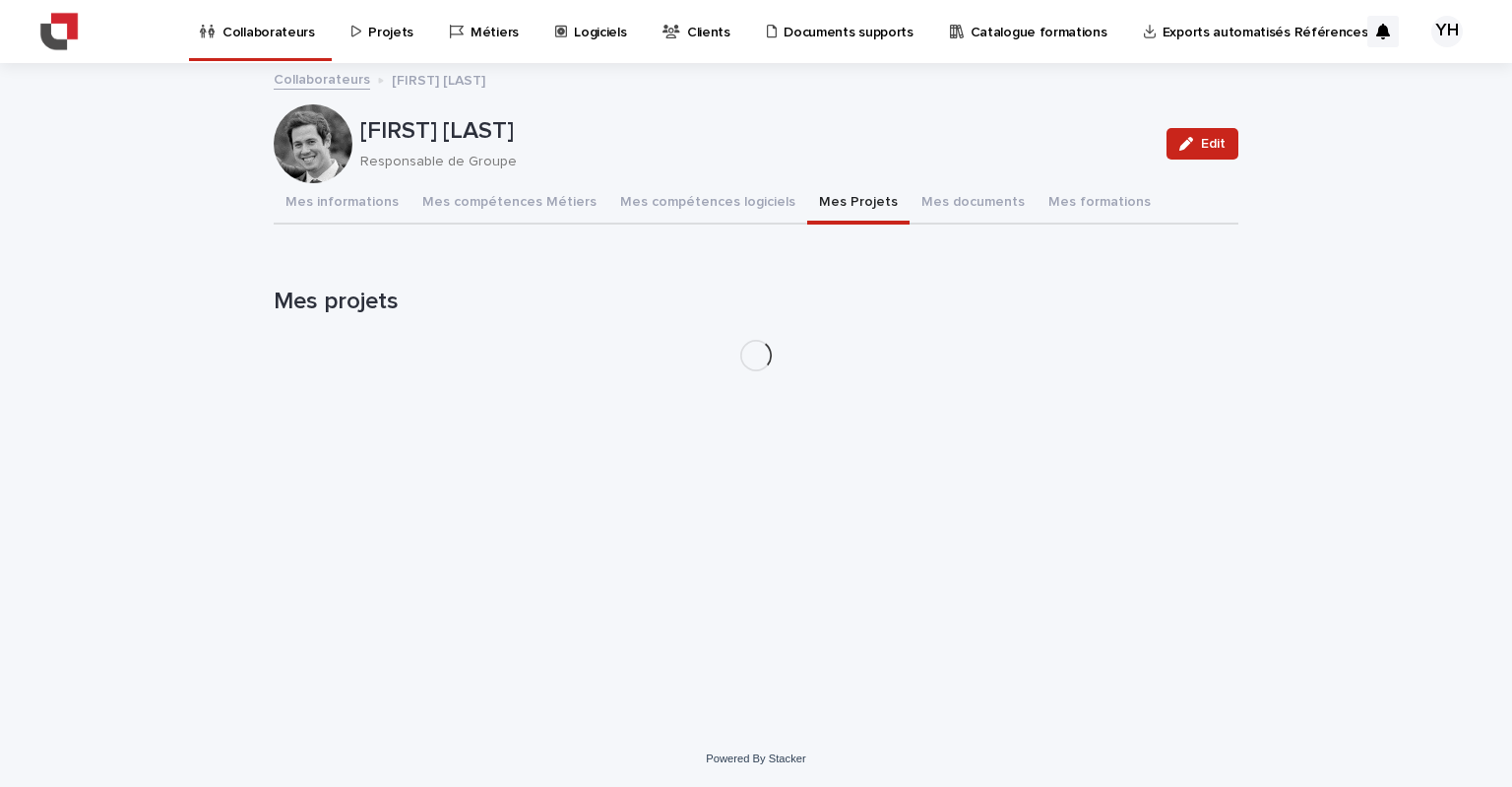 click on "Mes Projets" at bounding box center (858, 204) 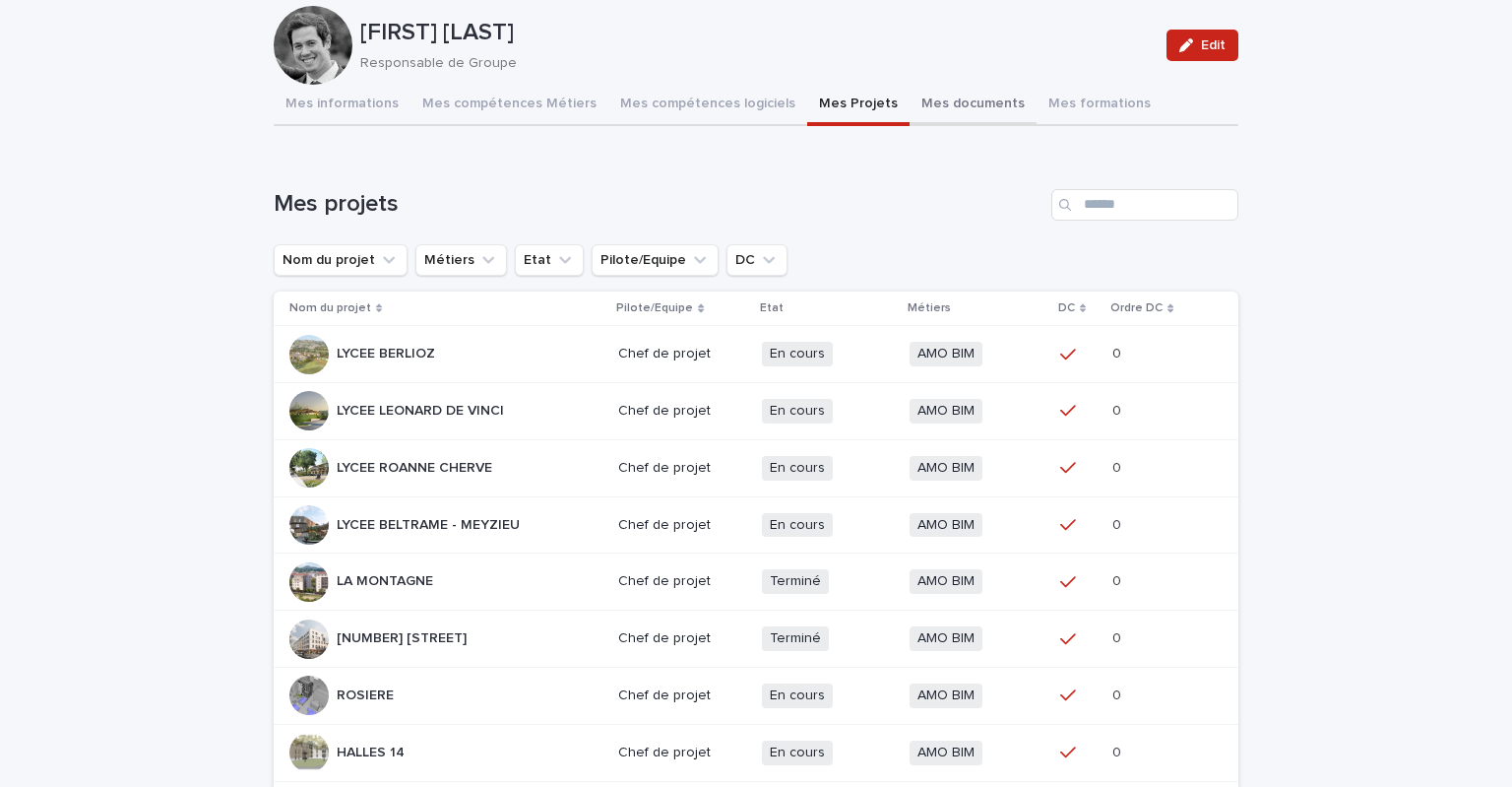 click on "Mes documents" at bounding box center [973, 105] 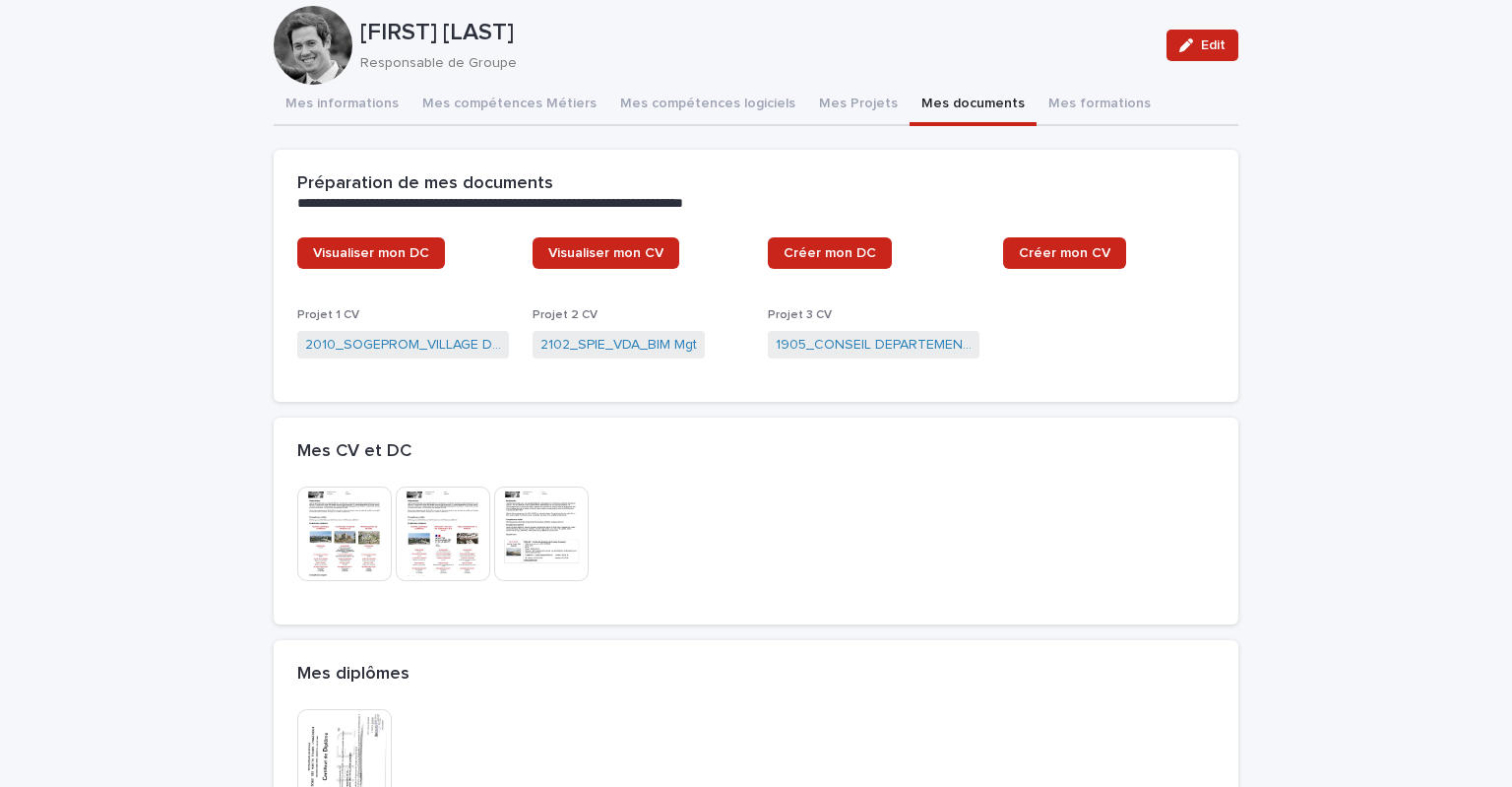 scroll, scrollTop: 120, scrollLeft: 0, axis: vertical 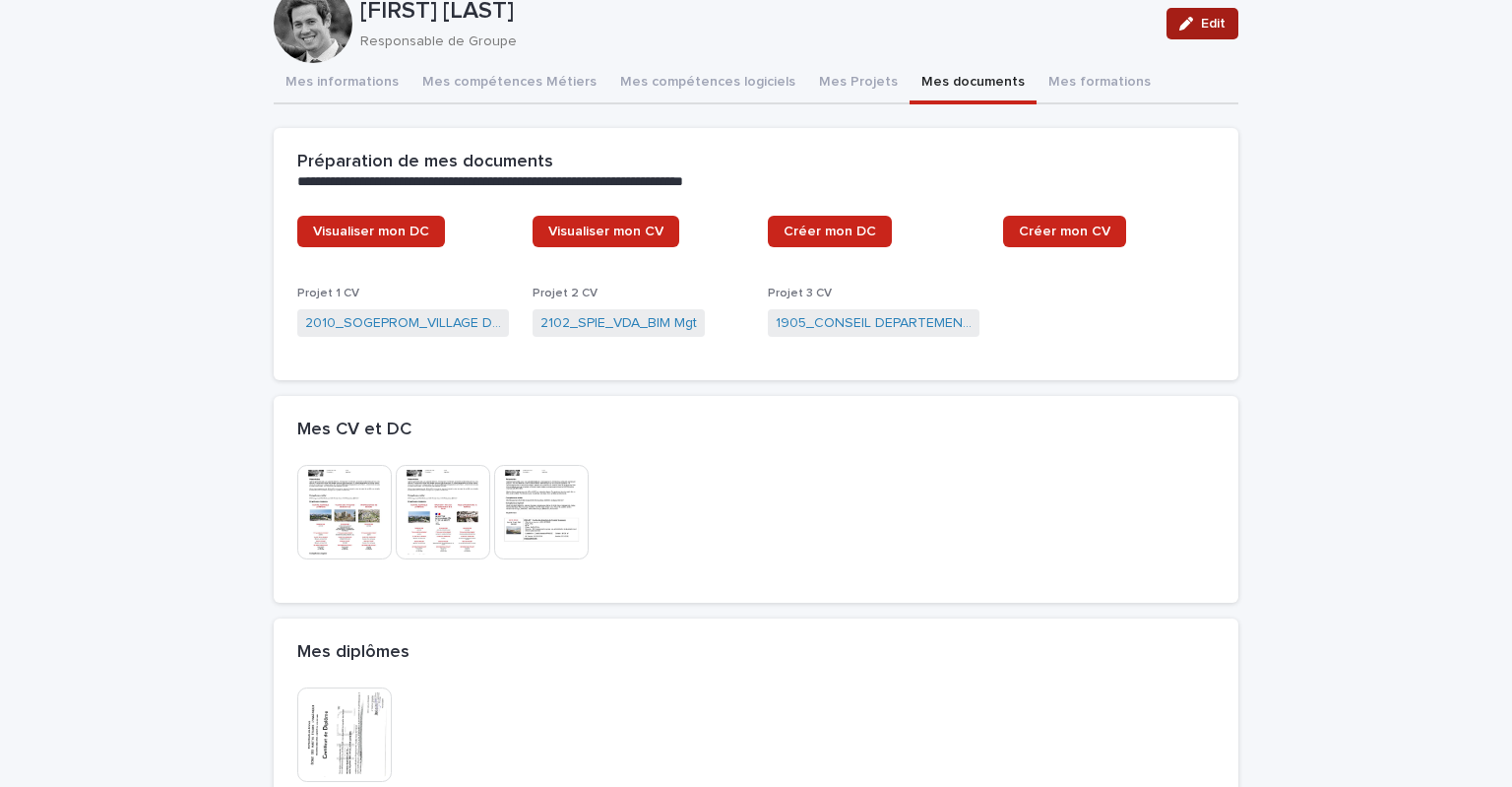 click on "Edit" at bounding box center [1202, 24] 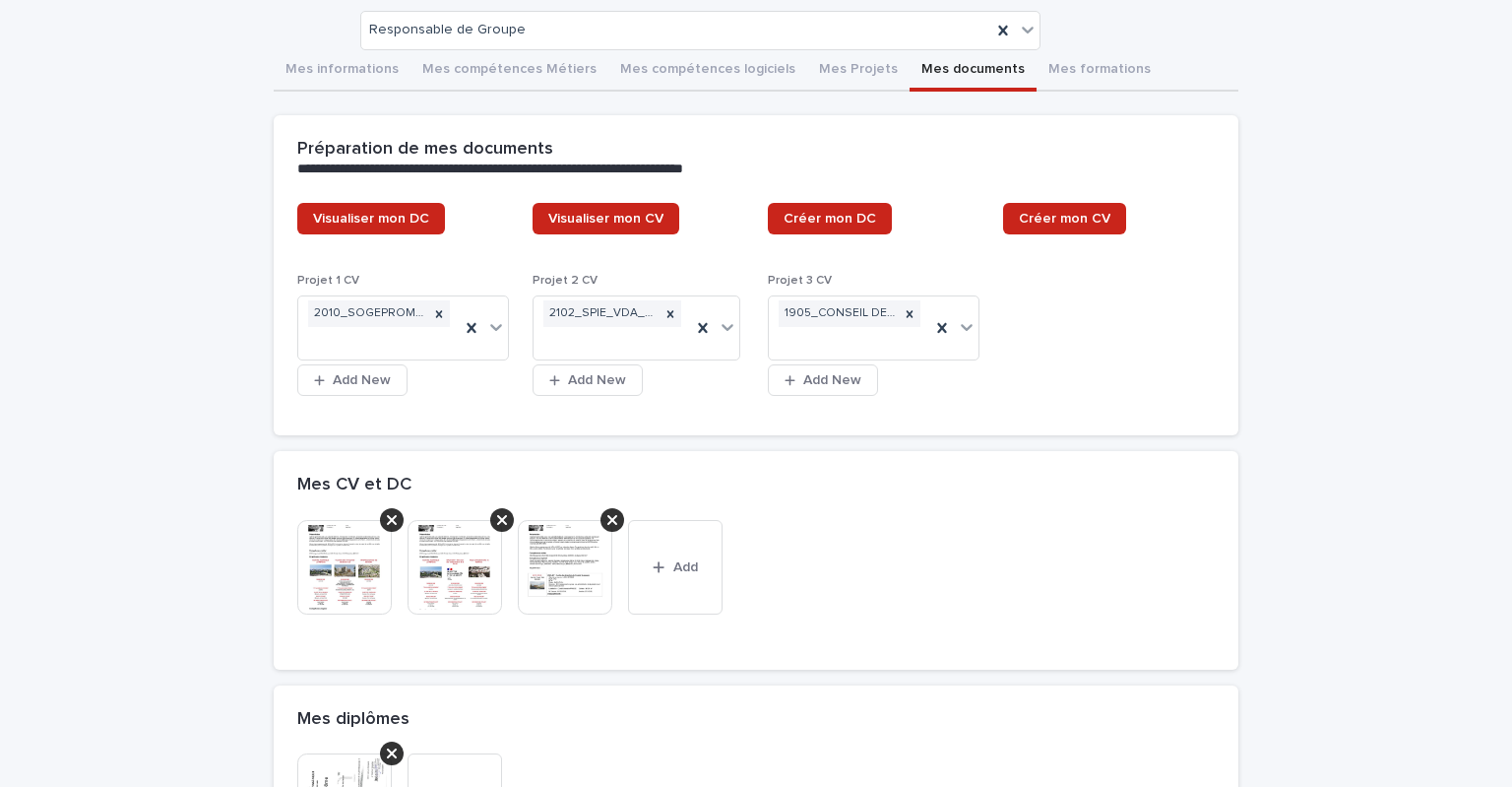 scroll, scrollTop: 205, scrollLeft: 0, axis: vertical 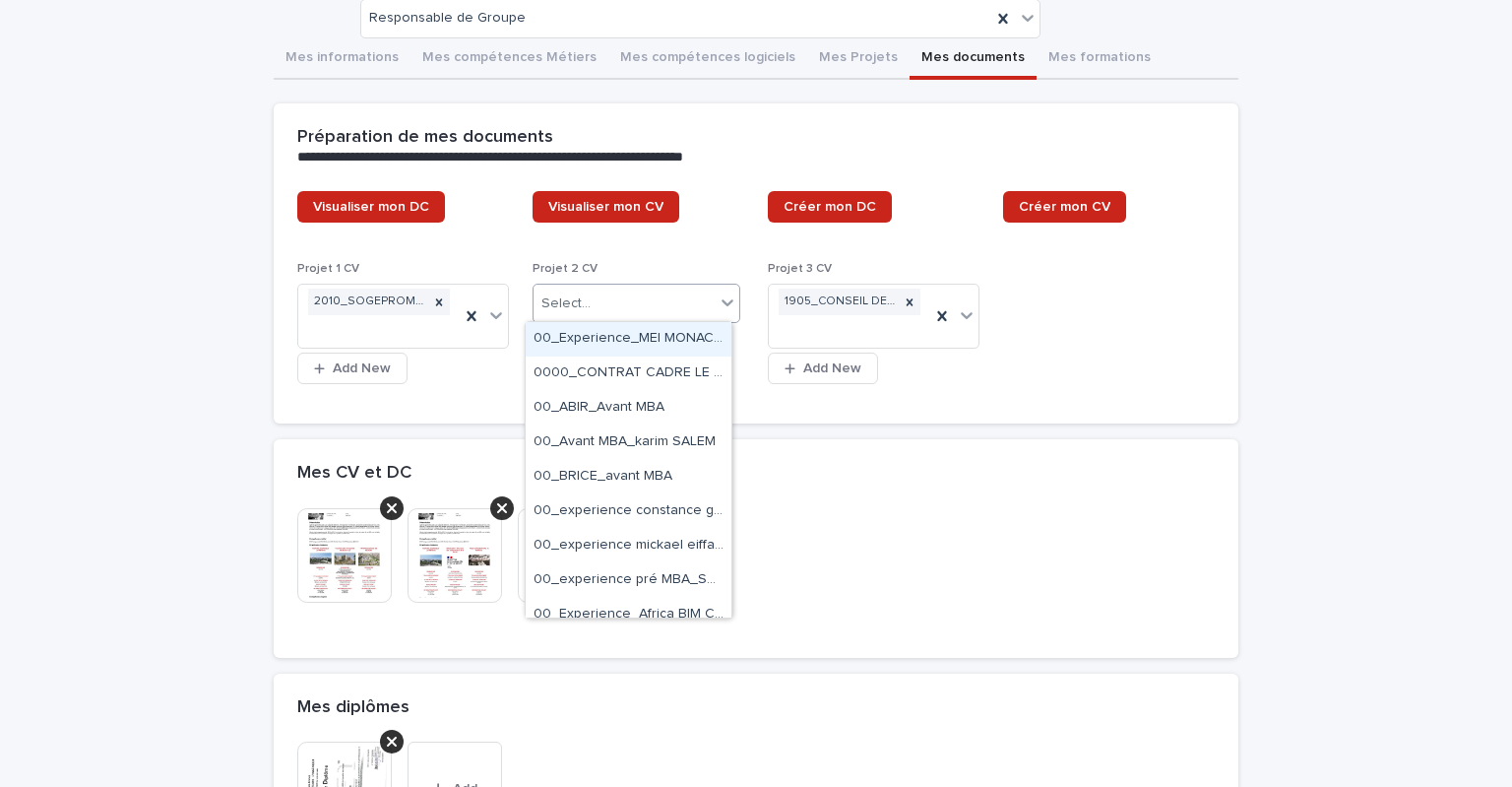 click 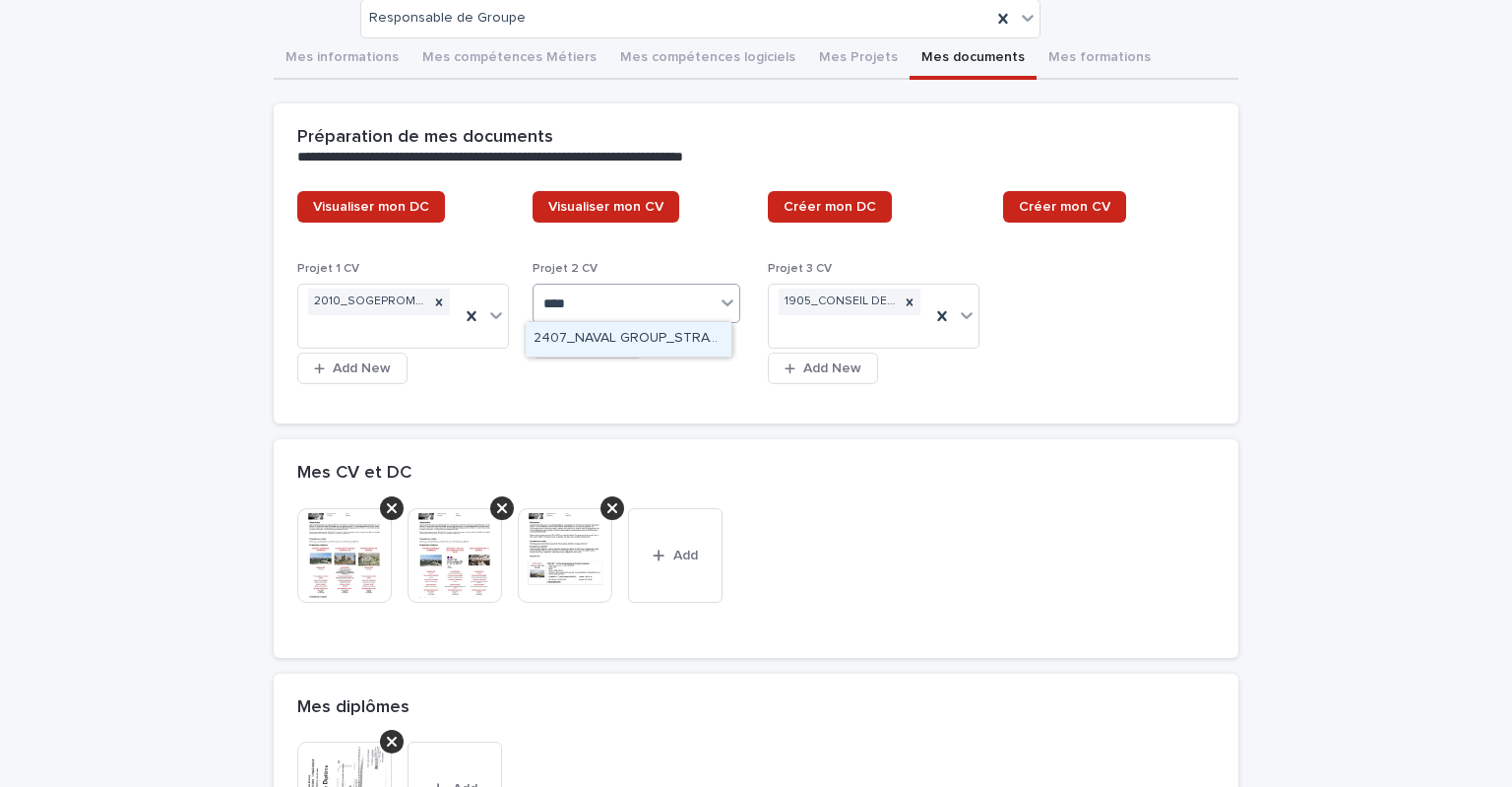 type on "*****" 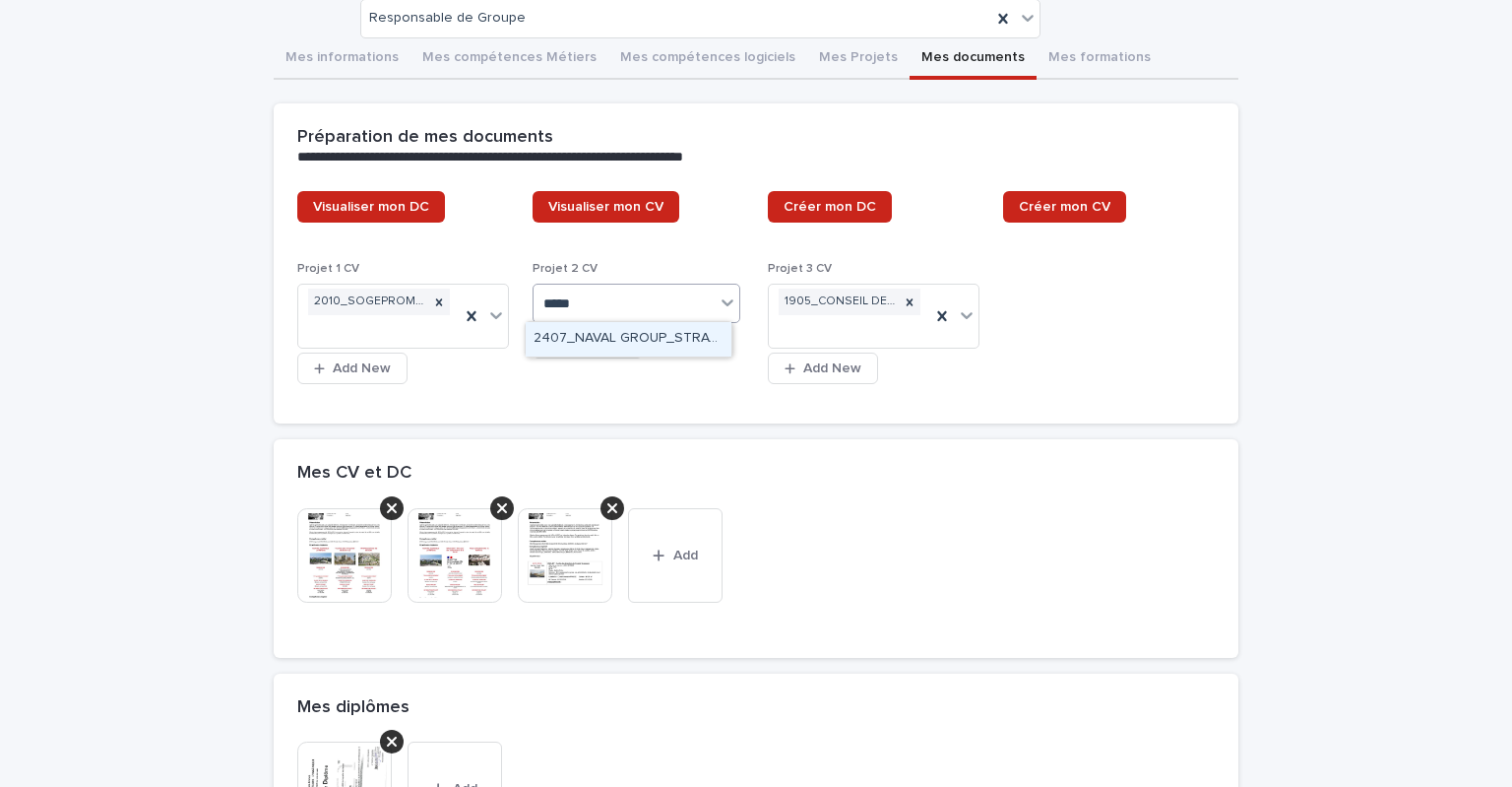 click on "2407_NAVAL GROUP_STRAT BIM" at bounding box center (628, 339) 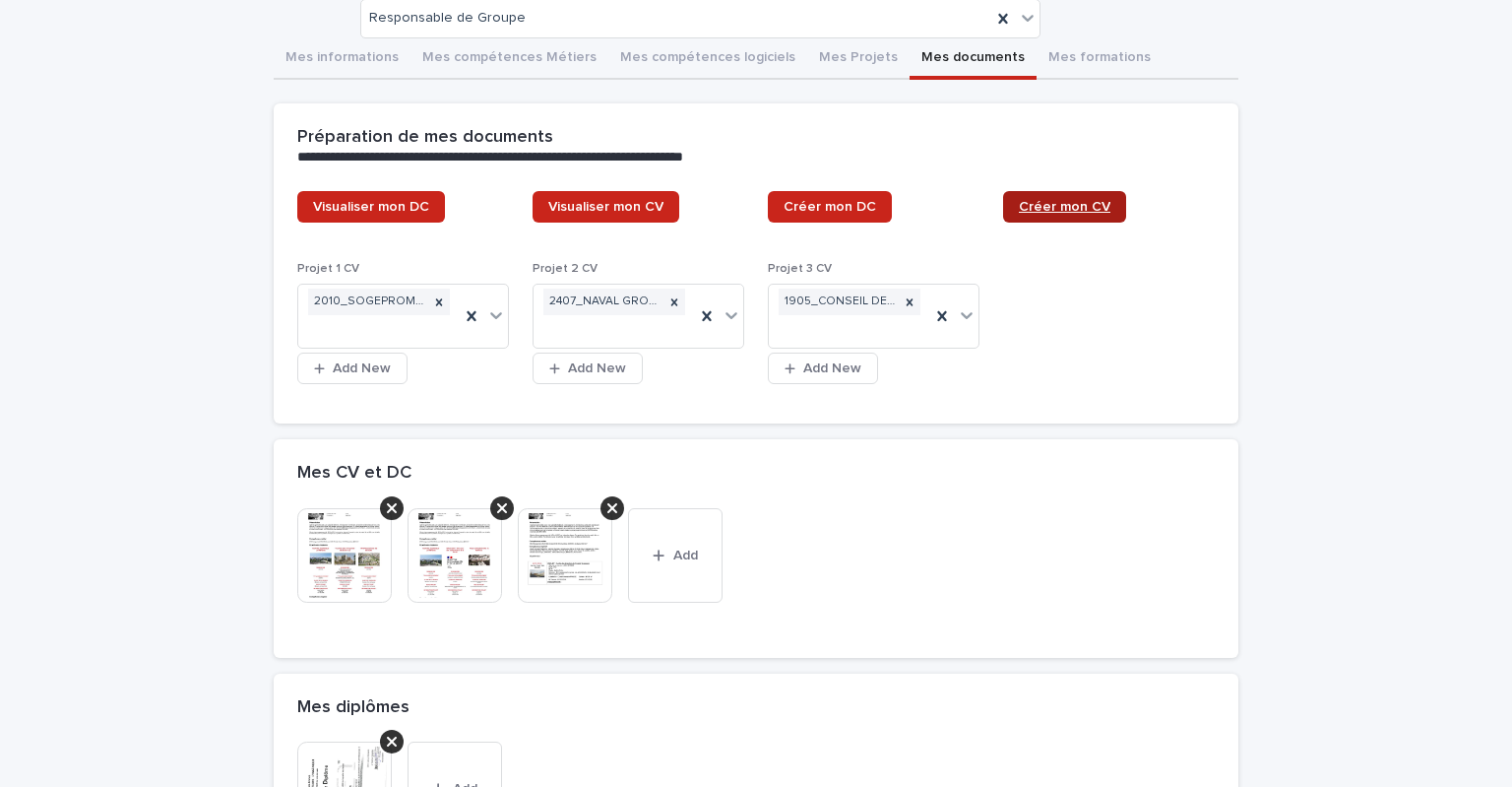 click on "Créer mon CV" at bounding box center [1064, 207] 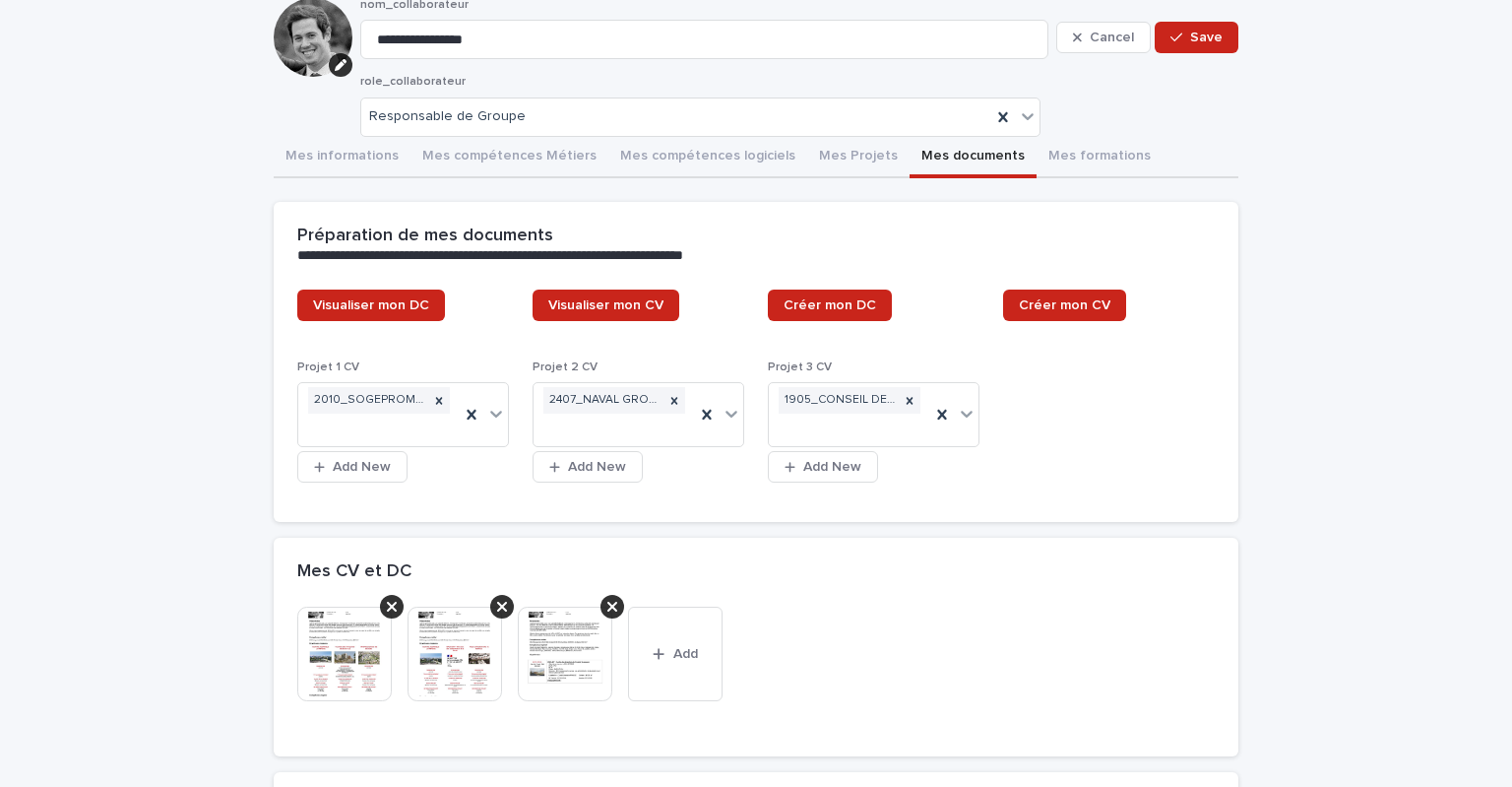 scroll, scrollTop: 0, scrollLeft: 0, axis: both 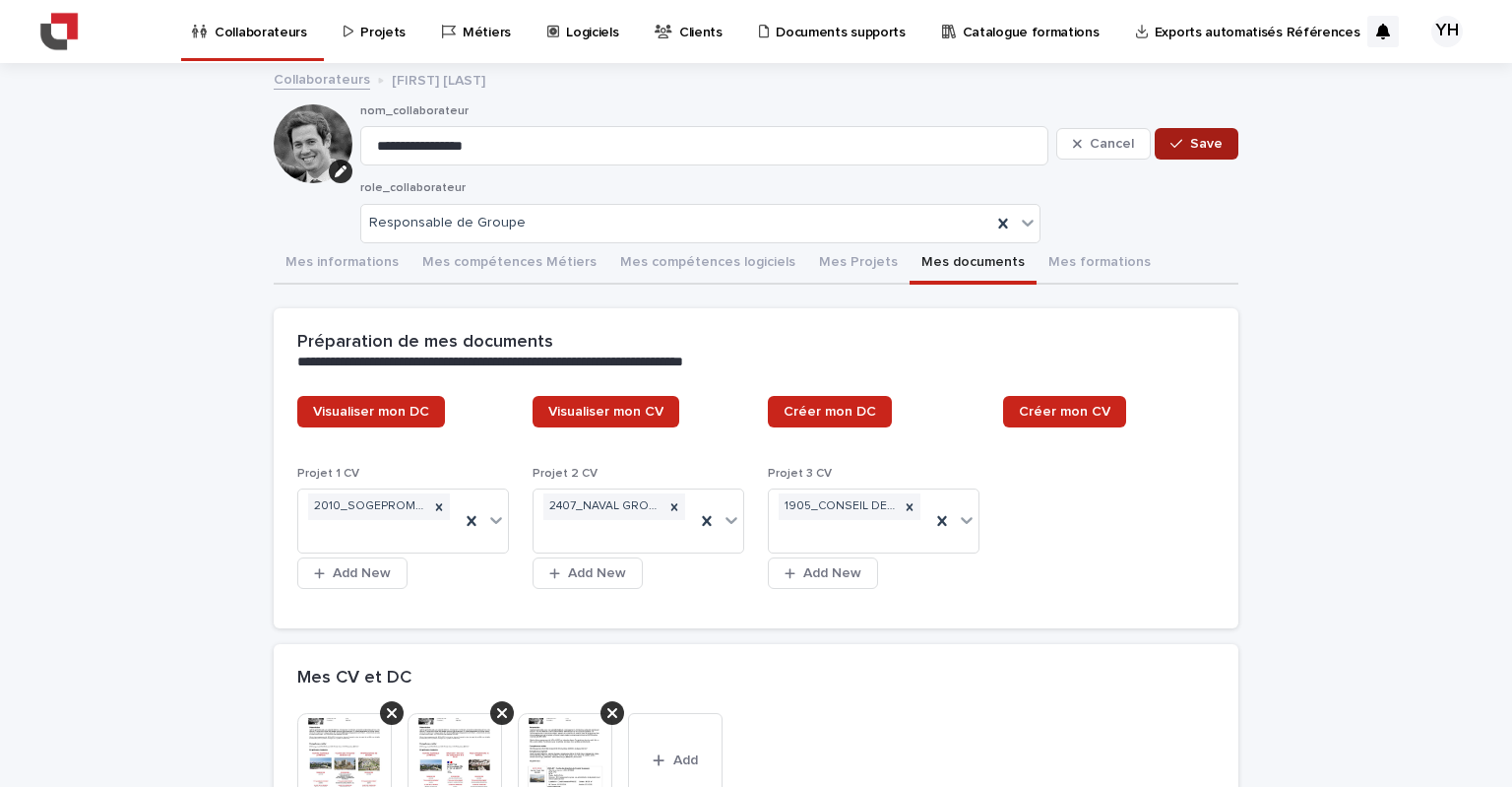 click on "Save" at bounding box center [1206, 144] 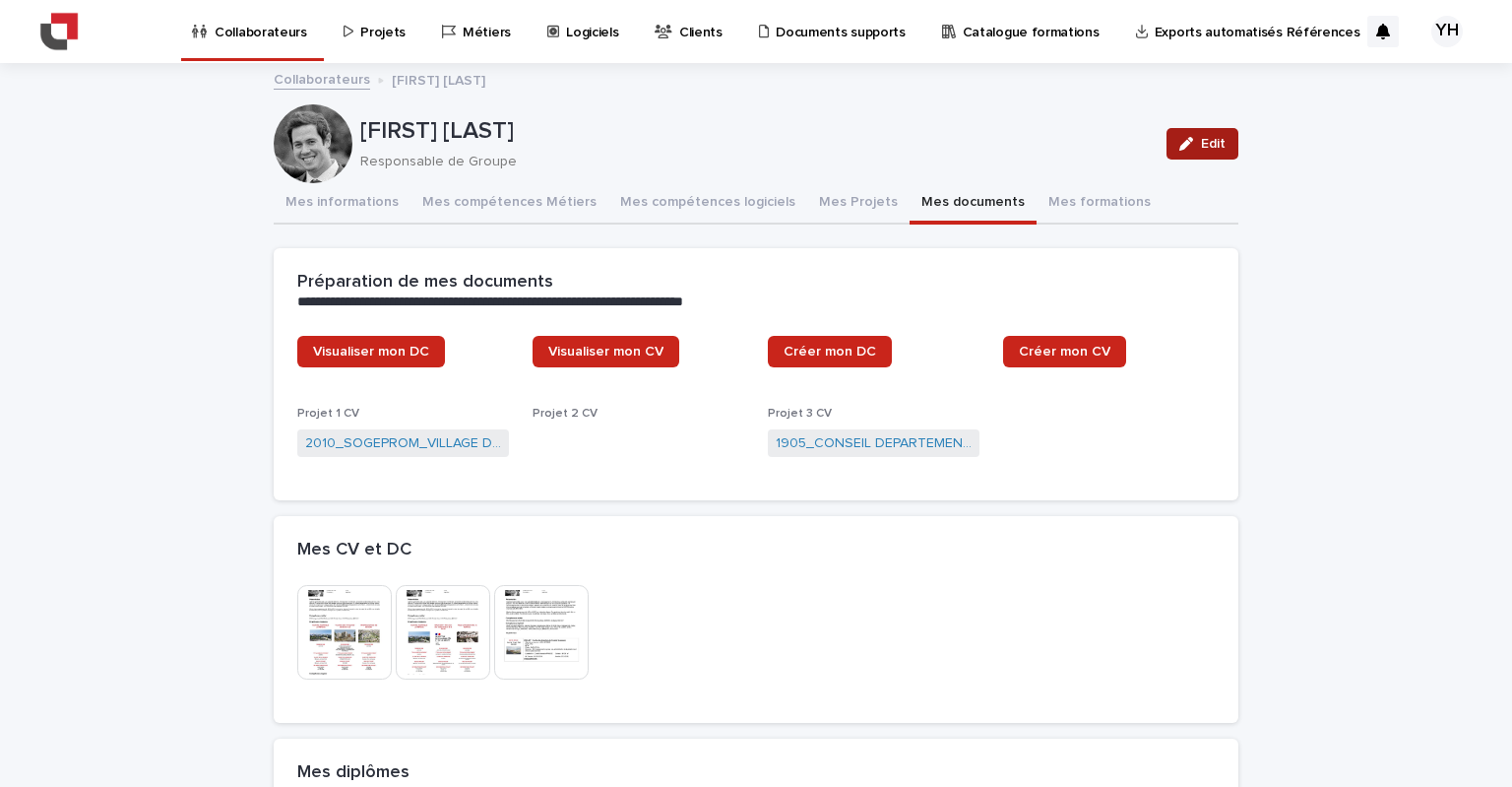 click on "Edit" at bounding box center [1213, 144] 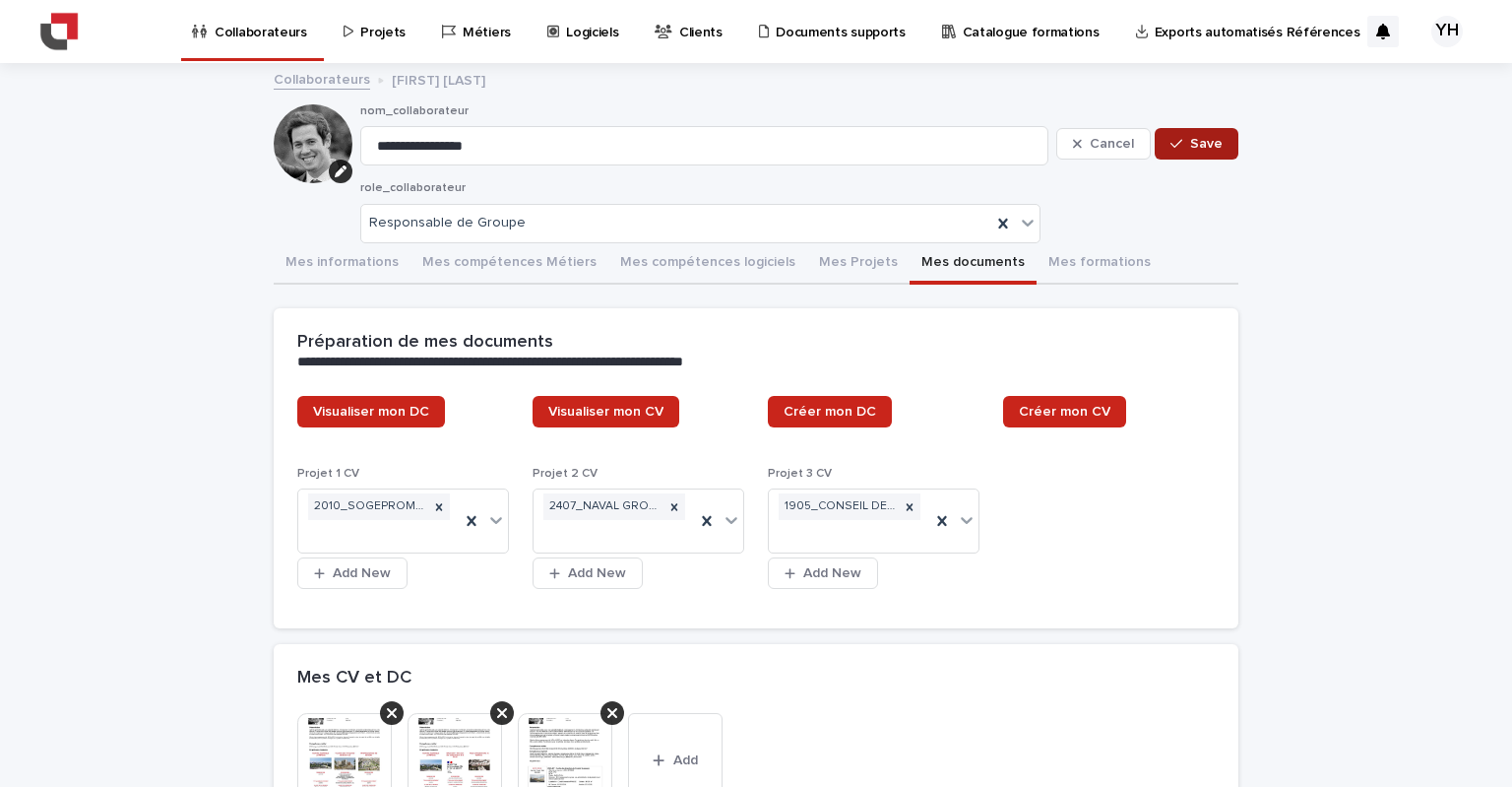 click on "Save" at bounding box center [1196, 144] 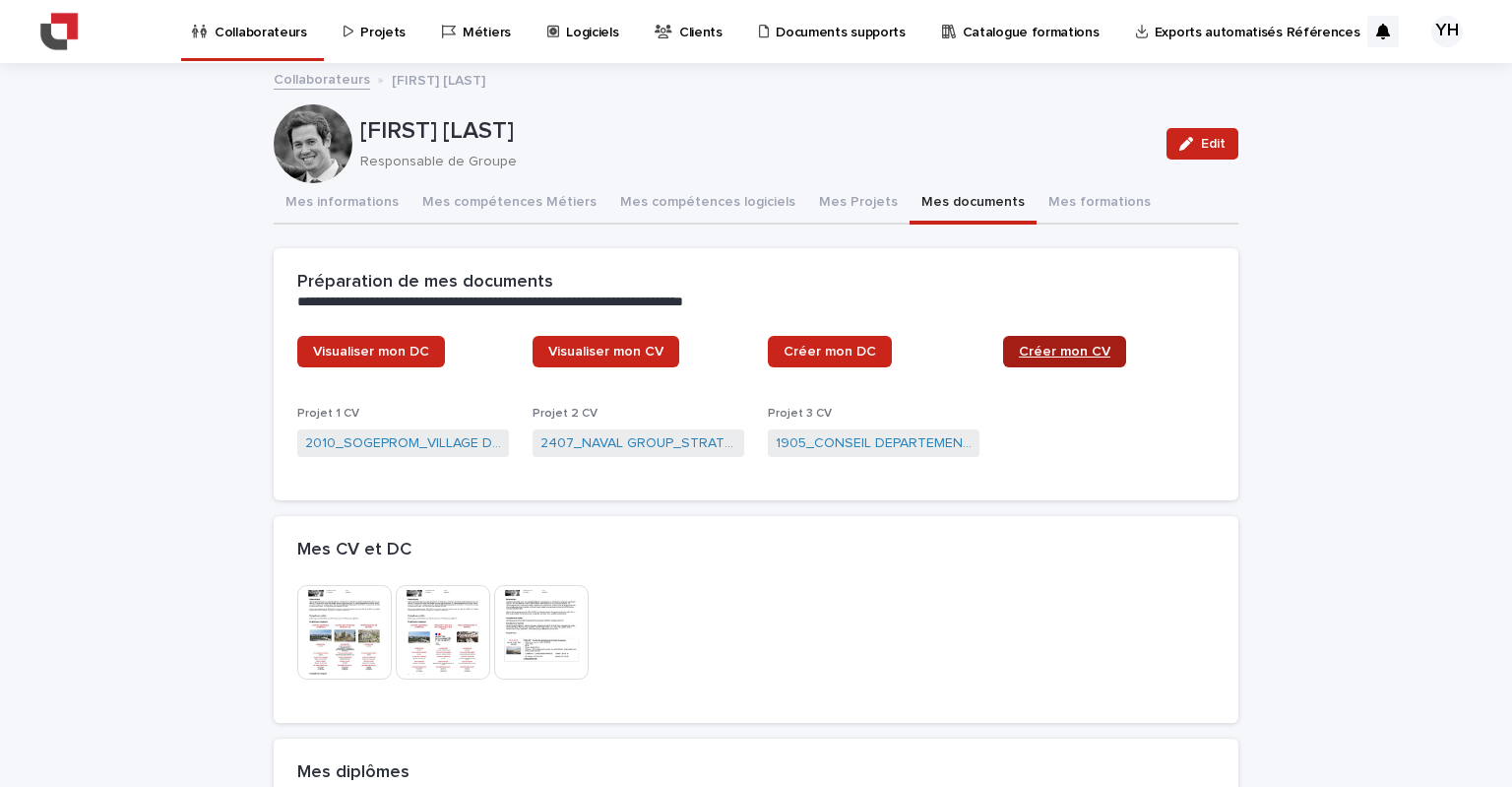 click on "Créer mon CV" at bounding box center (1064, 352) 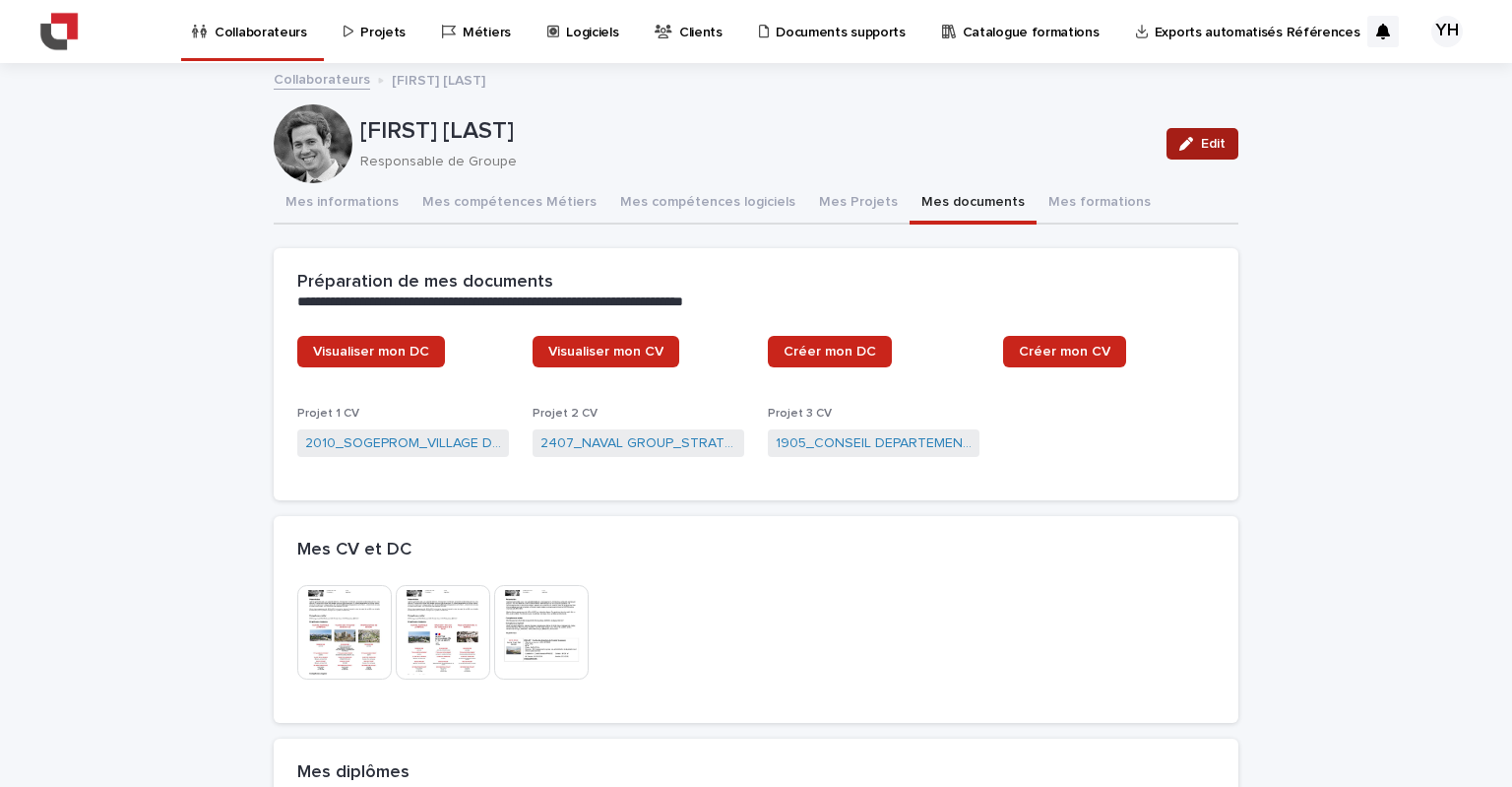 click 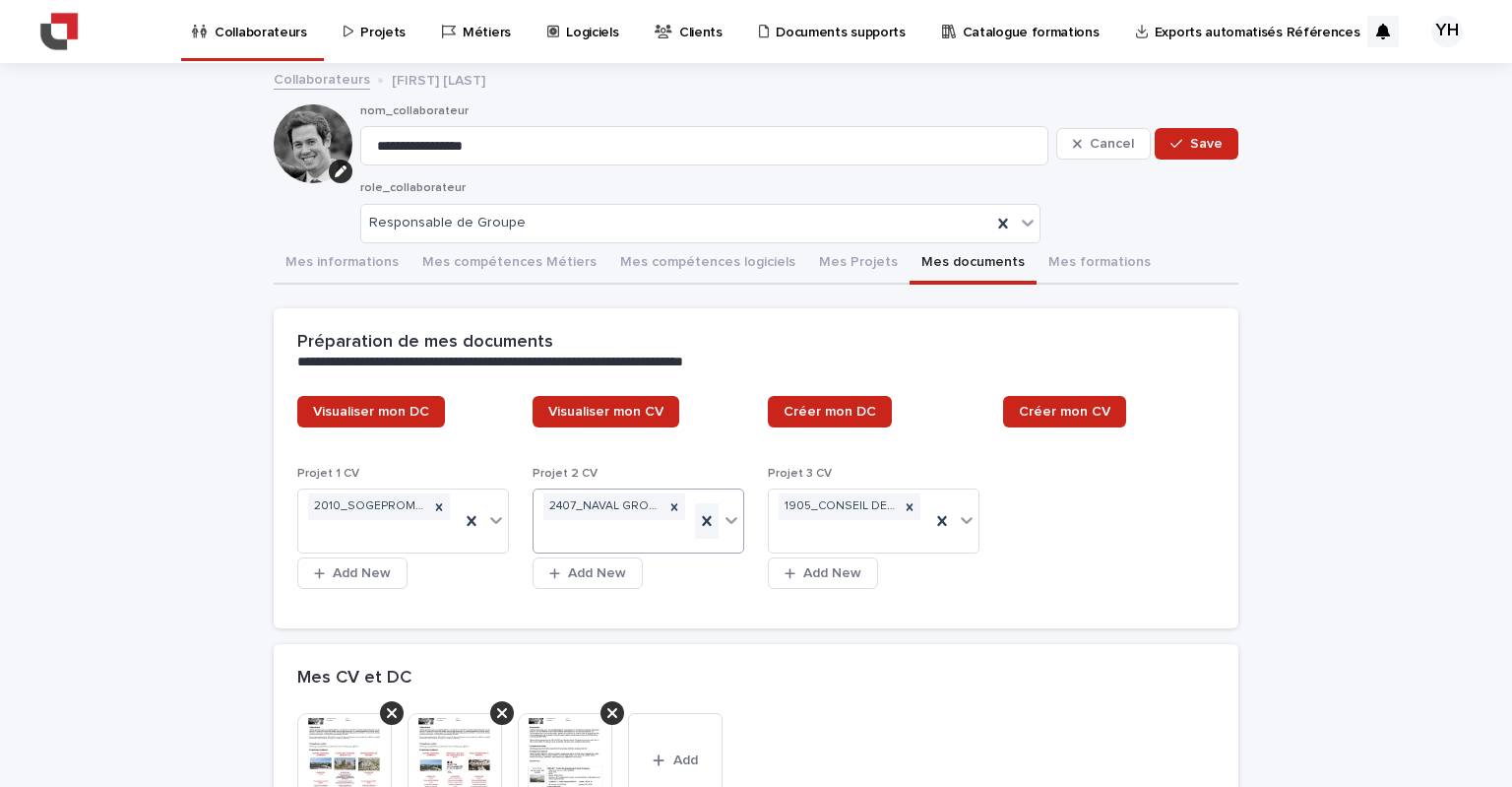 click 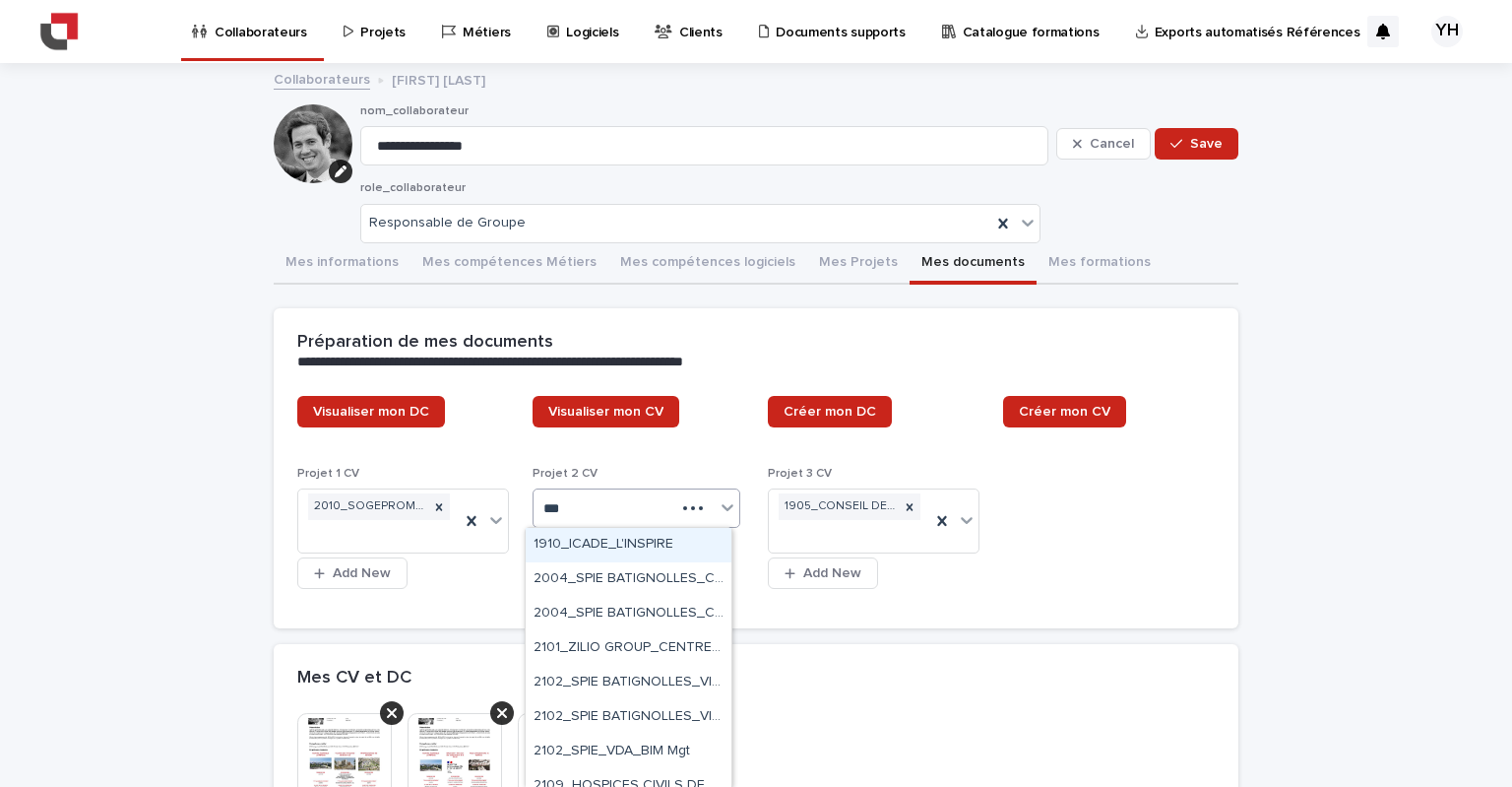 type on "****" 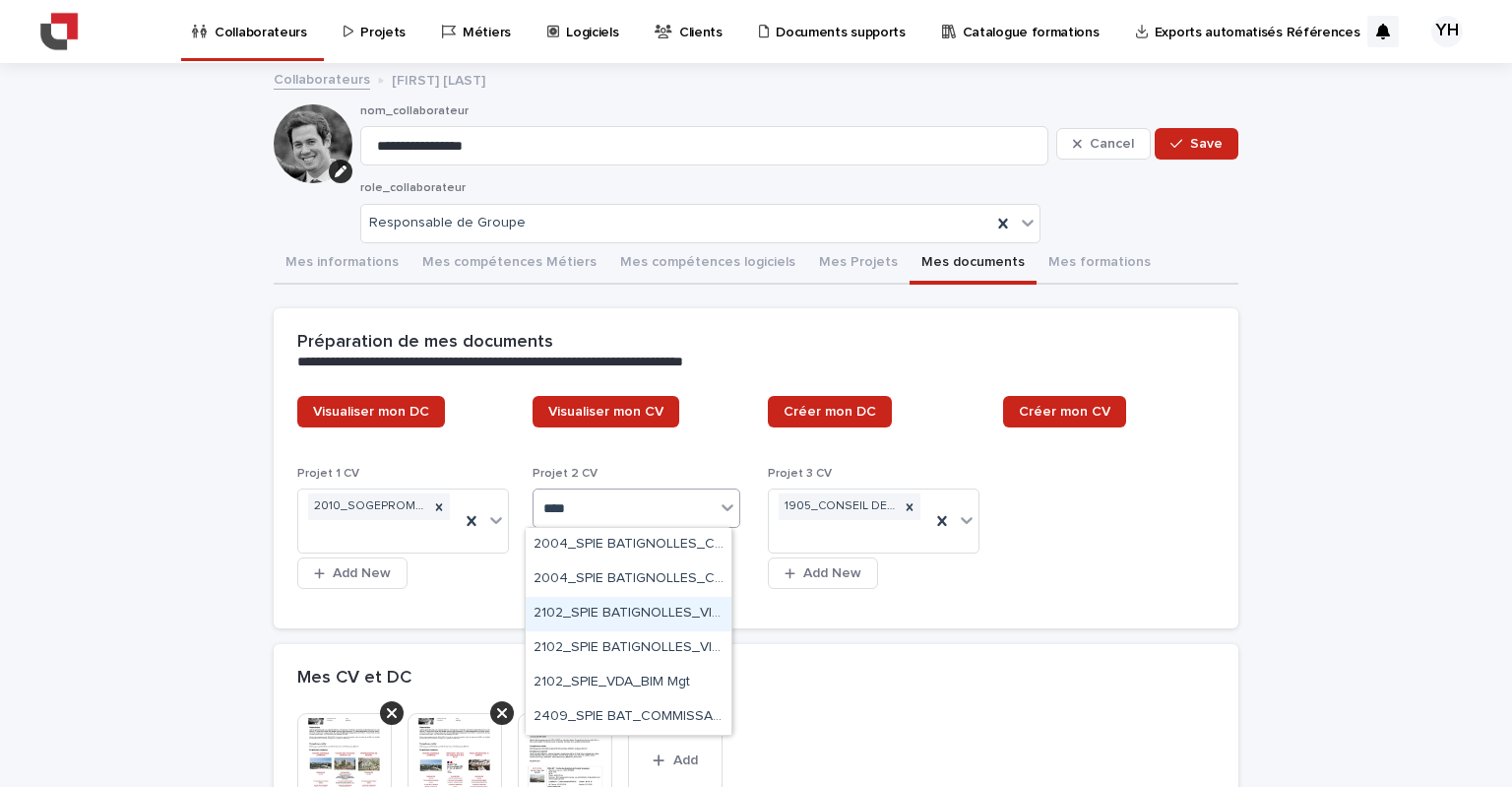 click on "2102_SPIE BATIGNOLLES_VILLAGE DES ATHLETES_BIM MANAGEMENT" at bounding box center (628, 614) 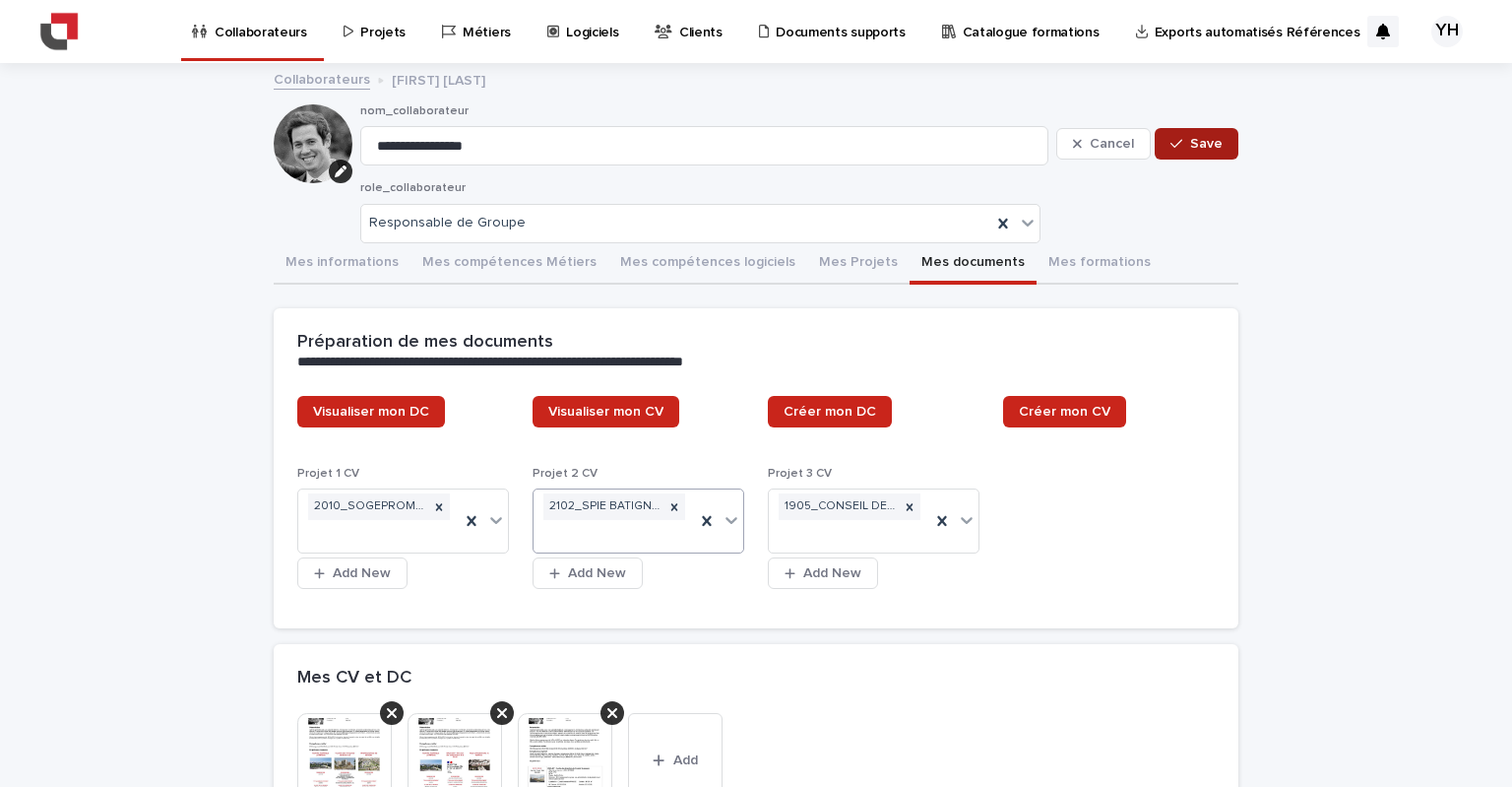click 